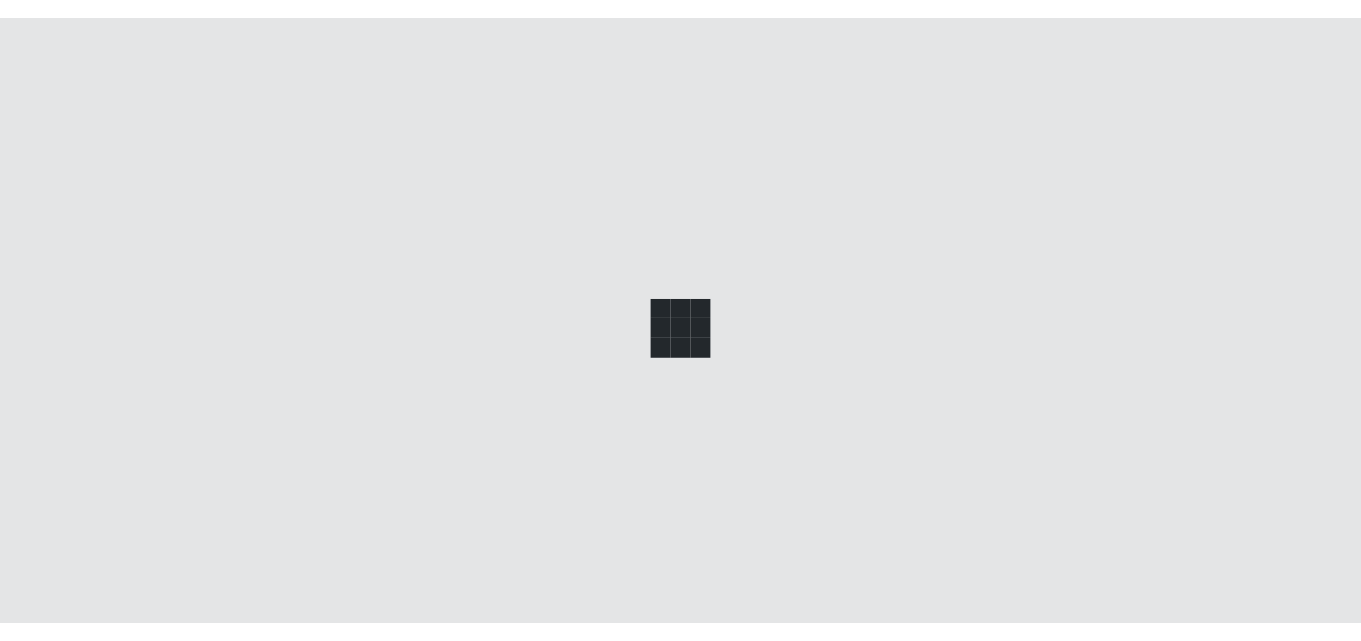 scroll, scrollTop: 0, scrollLeft: 0, axis: both 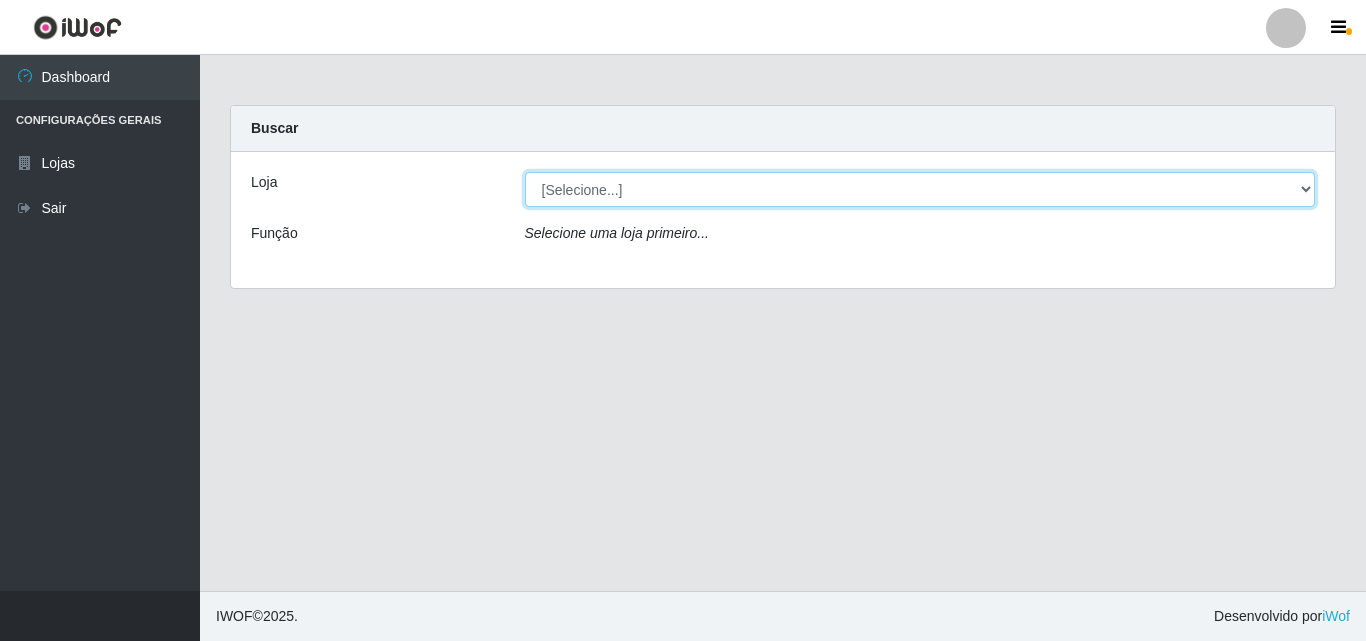 click on "[Selecione...] BomQueSó Agreste - Loja 3" at bounding box center (920, 189) 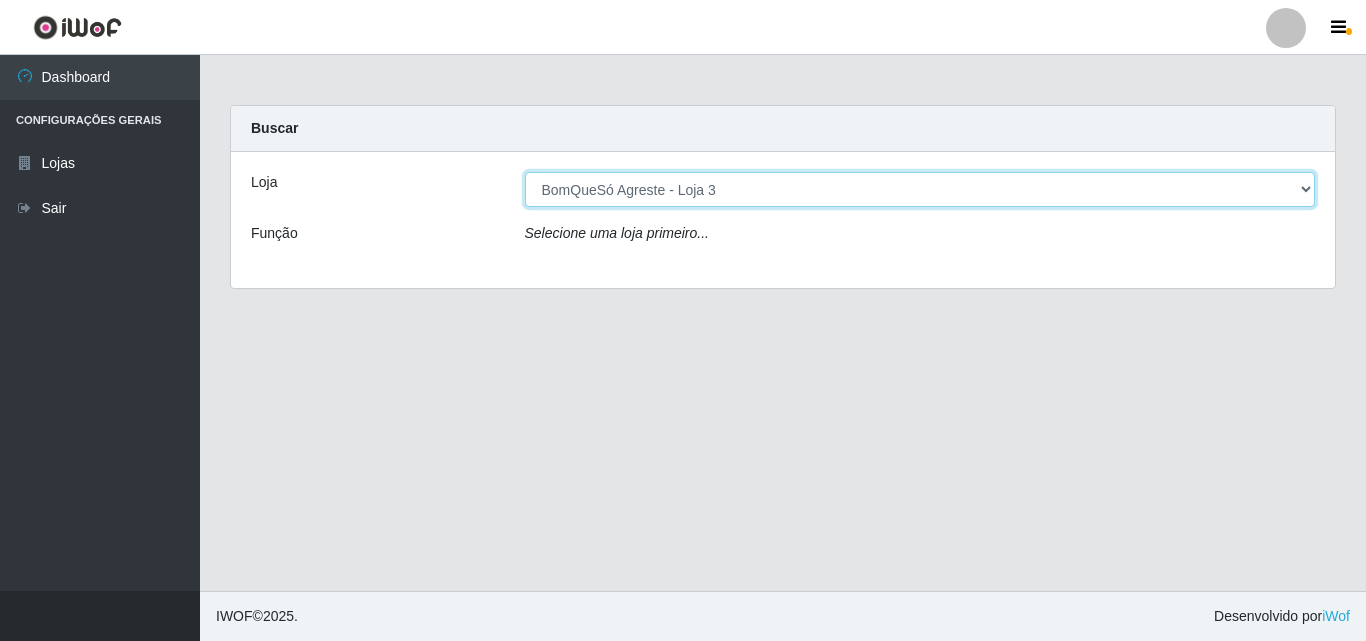click on "[Selecione...] BomQueSó Agreste - Loja 3" at bounding box center [920, 189] 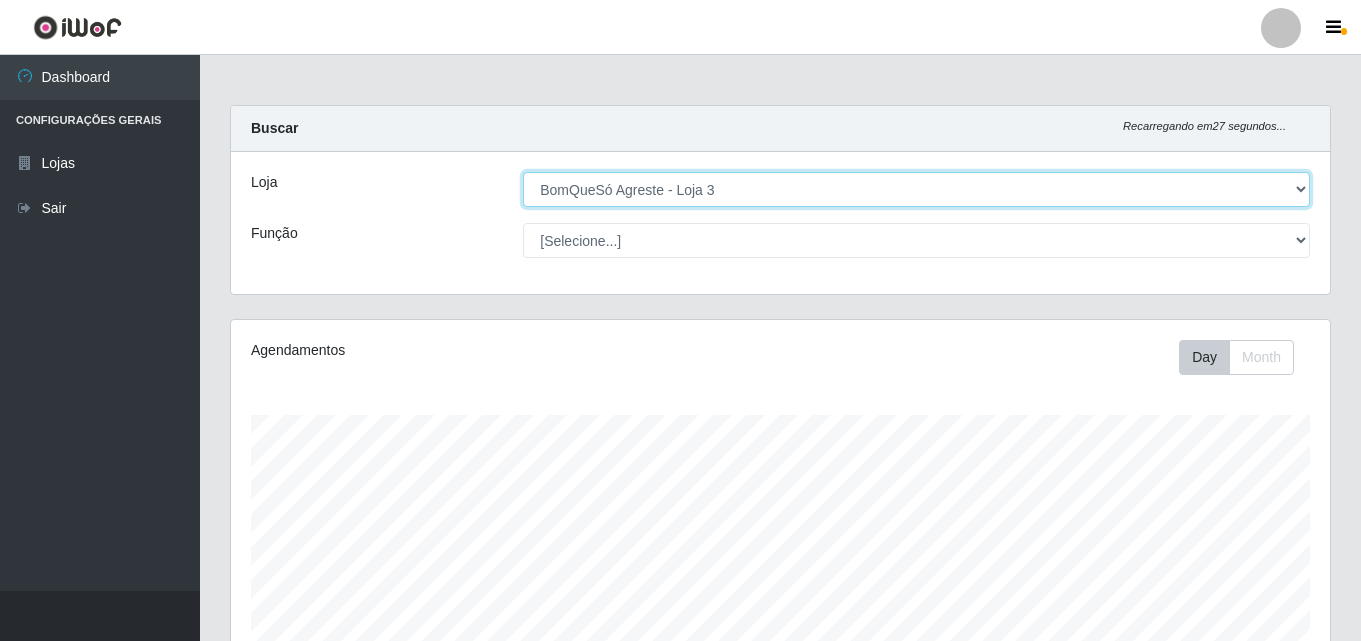 scroll, scrollTop: 999585, scrollLeft: 998901, axis: both 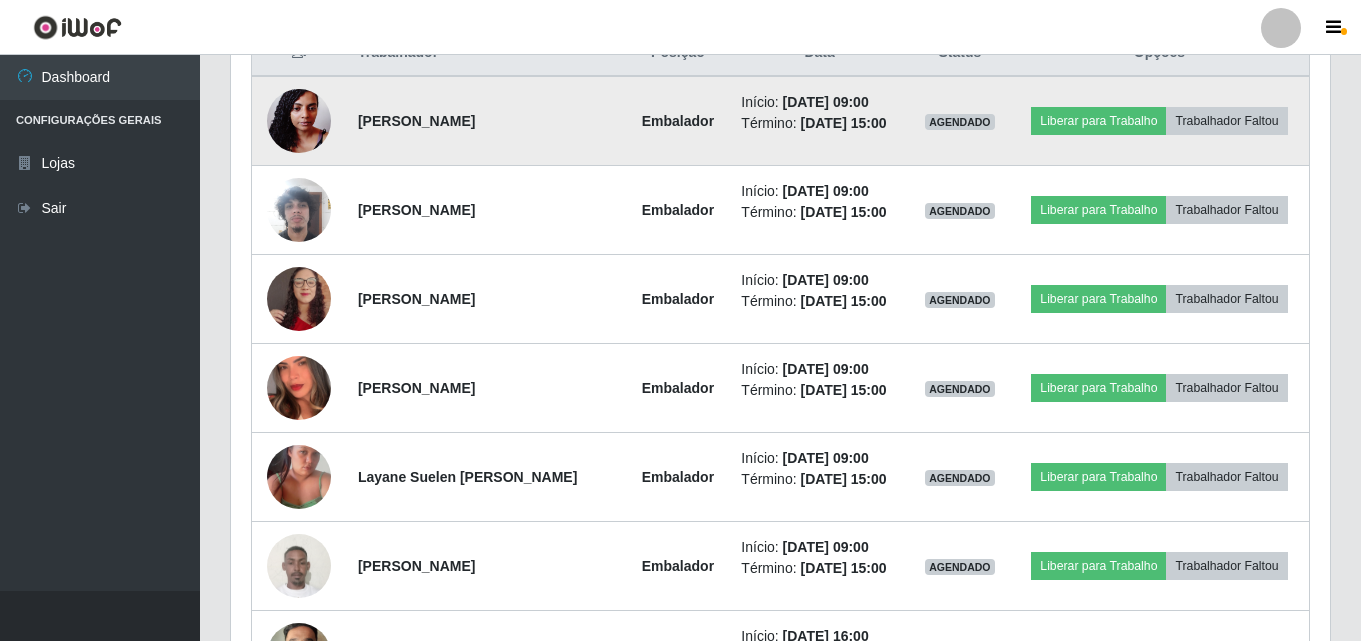 click at bounding box center (299, 120) 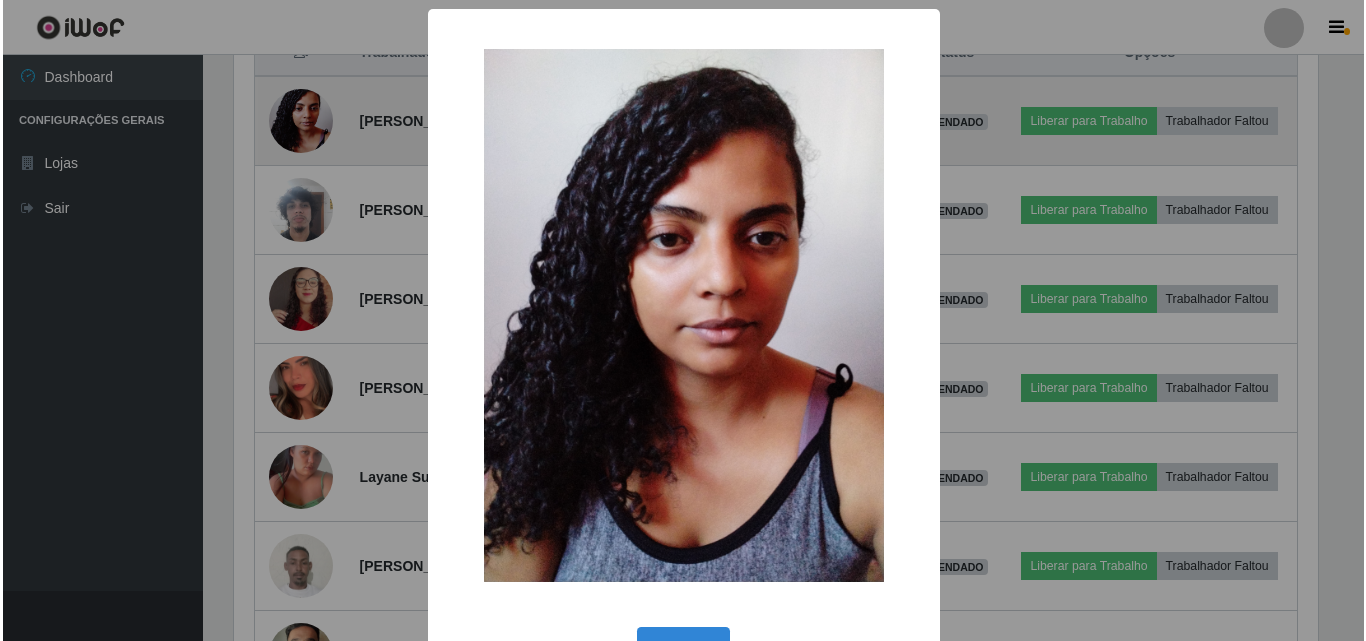 scroll, scrollTop: 999585, scrollLeft: 998911, axis: both 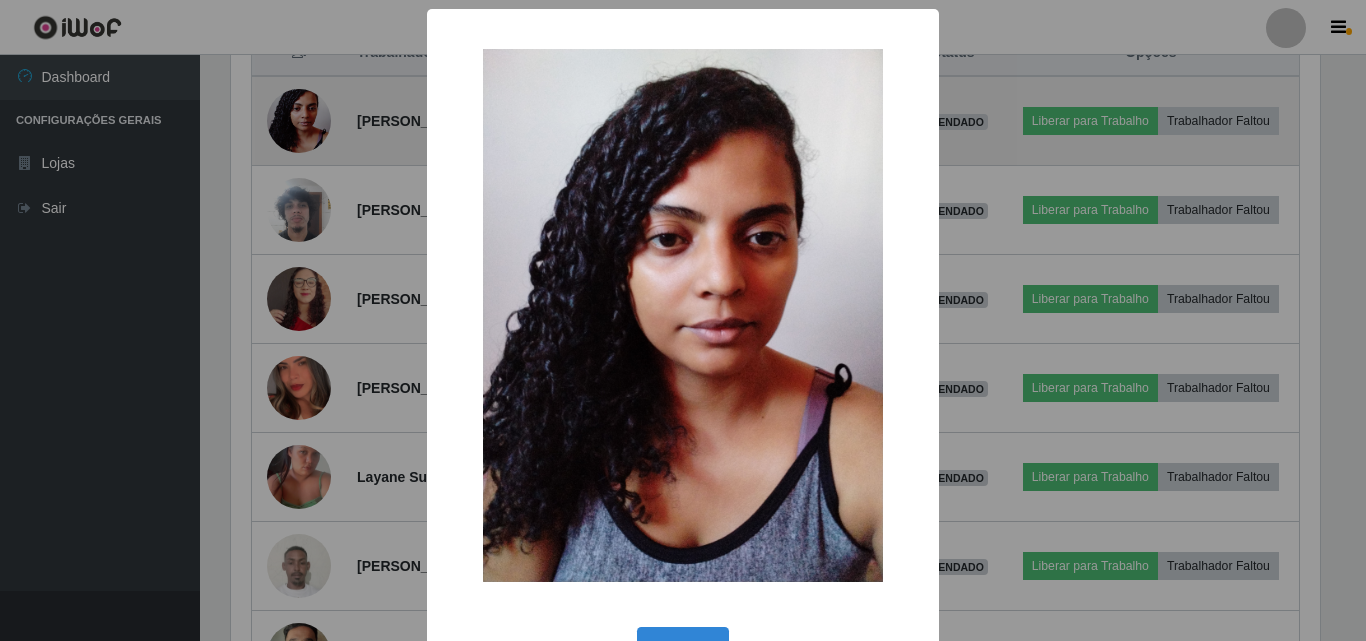 click on "× OK Cancel" at bounding box center (683, 320) 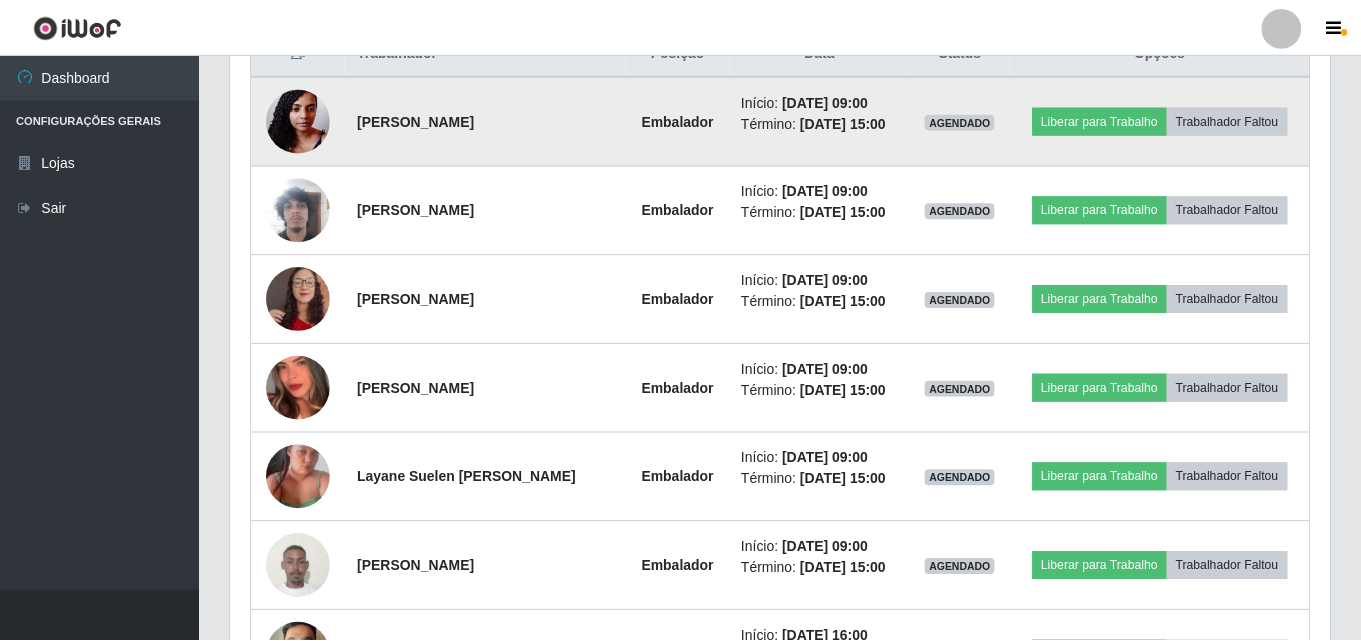 scroll, scrollTop: 999585, scrollLeft: 998901, axis: both 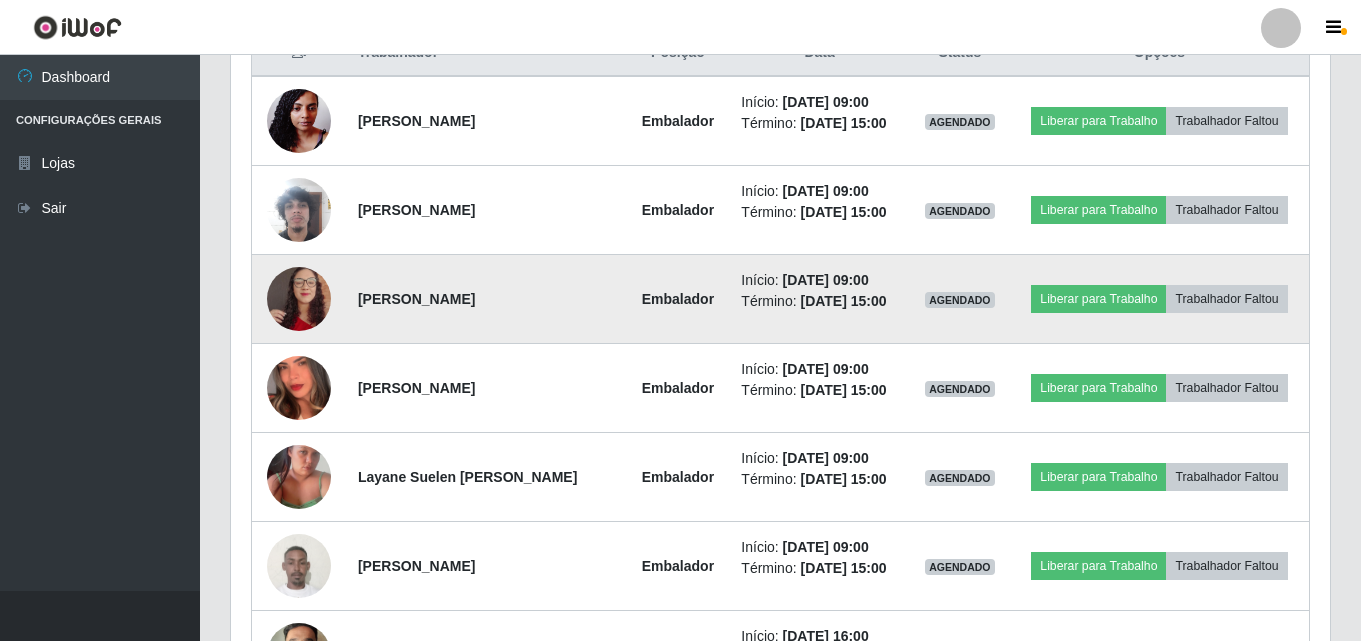 click at bounding box center (299, 299) 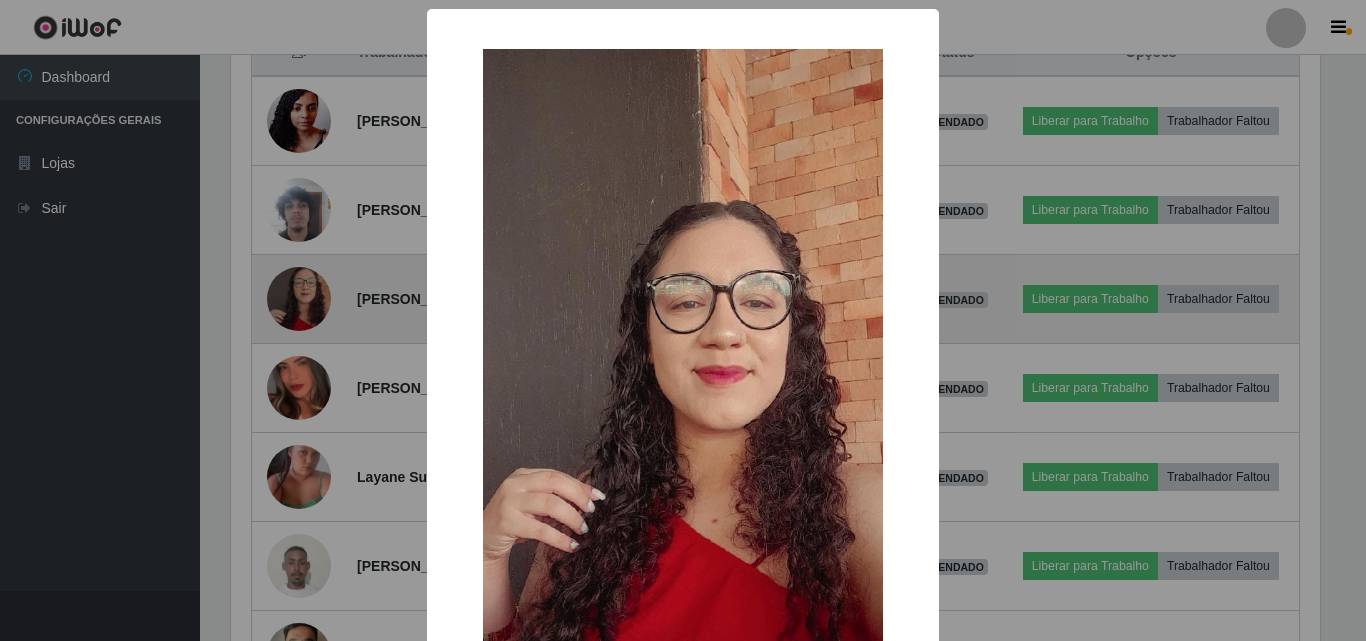 click on "× OK Cancel" at bounding box center (683, 320) 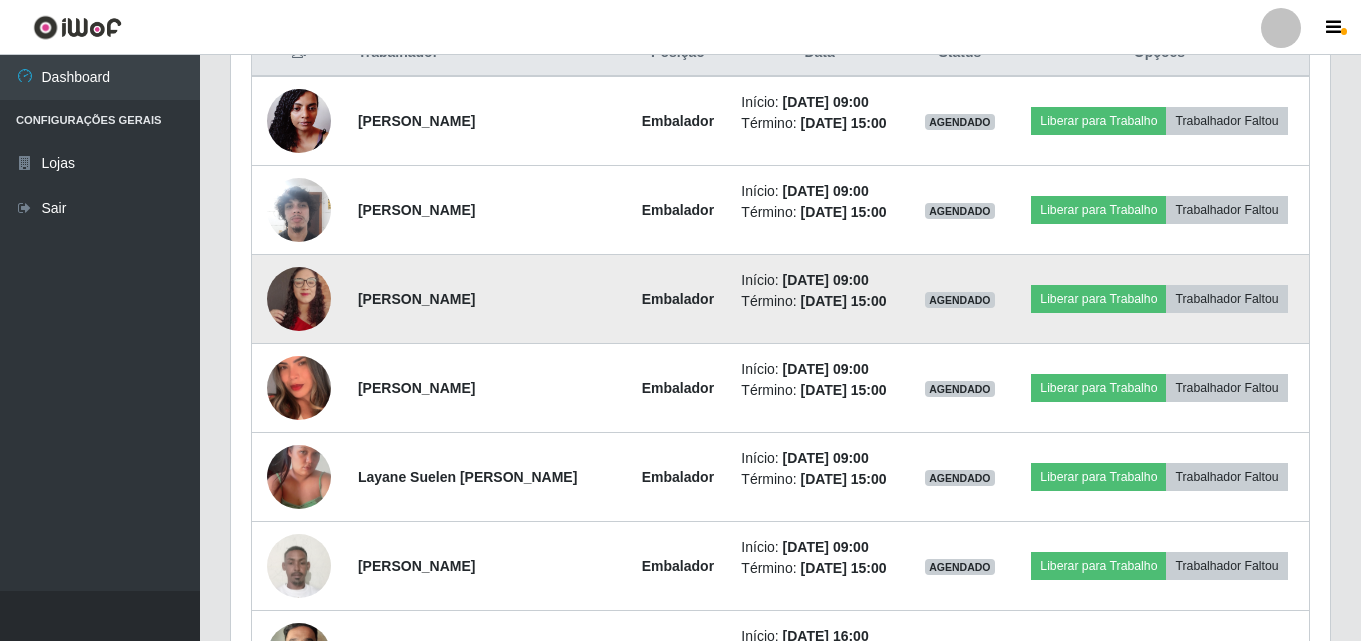 scroll, scrollTop: 999585, scrollLeft: 998901, axis: both 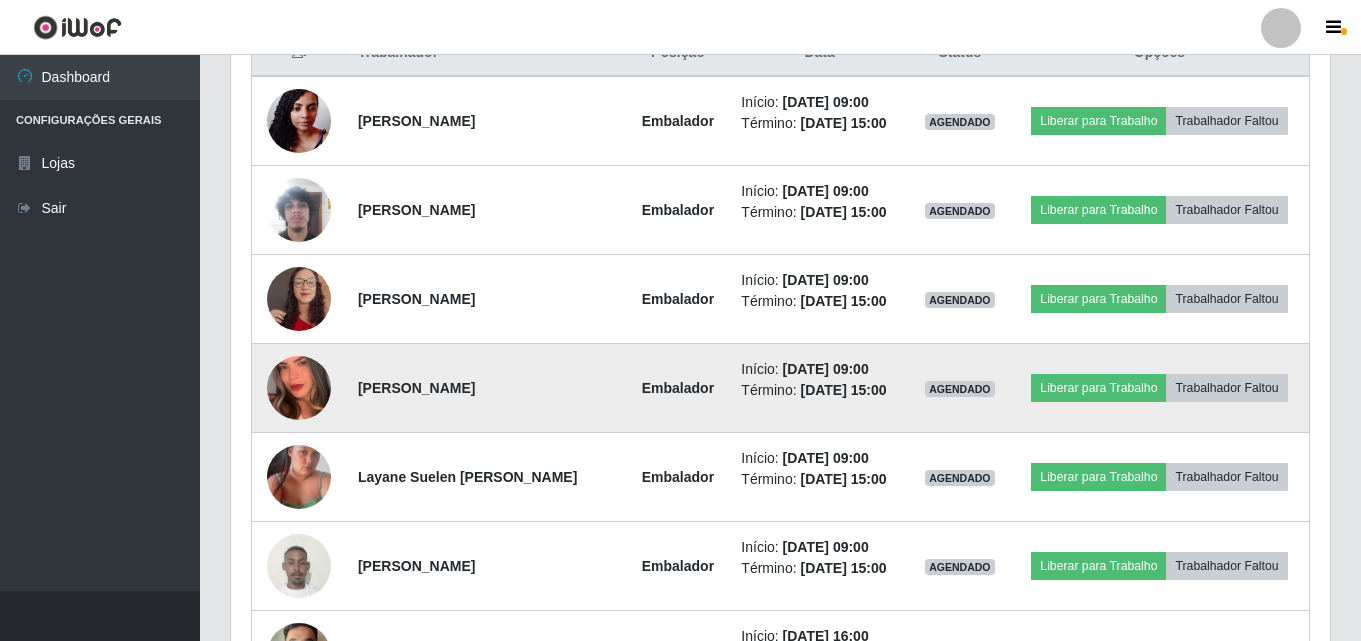click at bounding box center (299, 388) 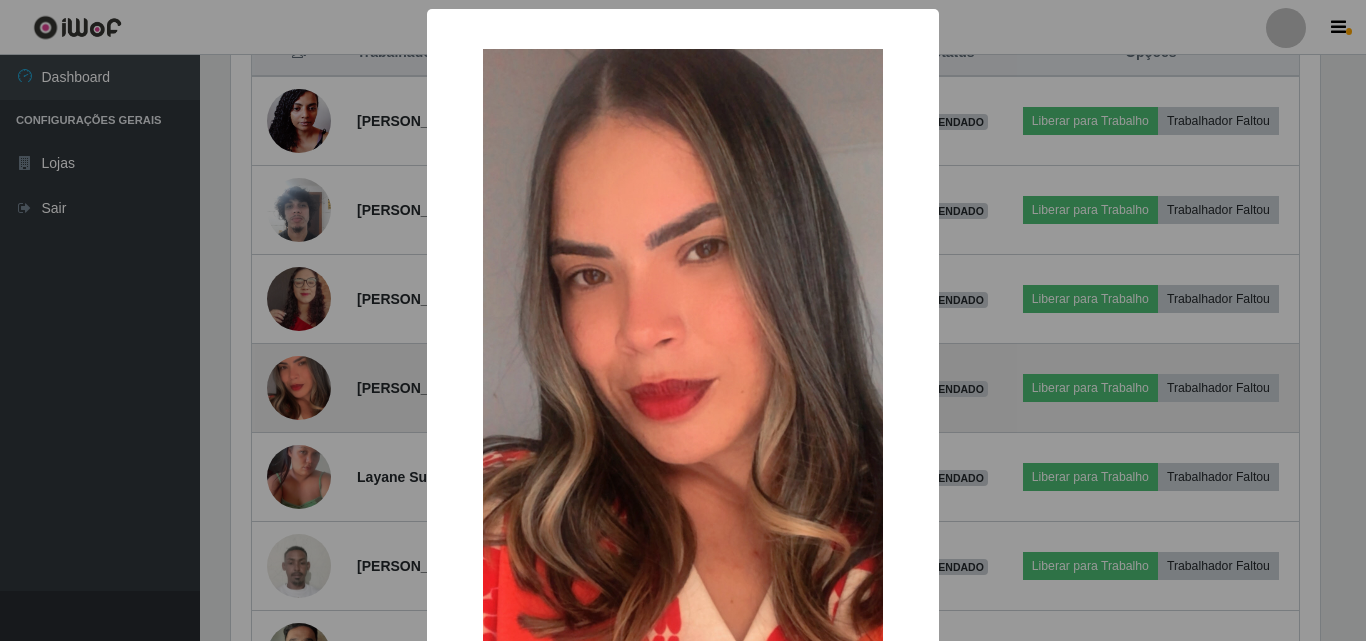 click on "× OK Cancel" at bounding box center (683, 320) 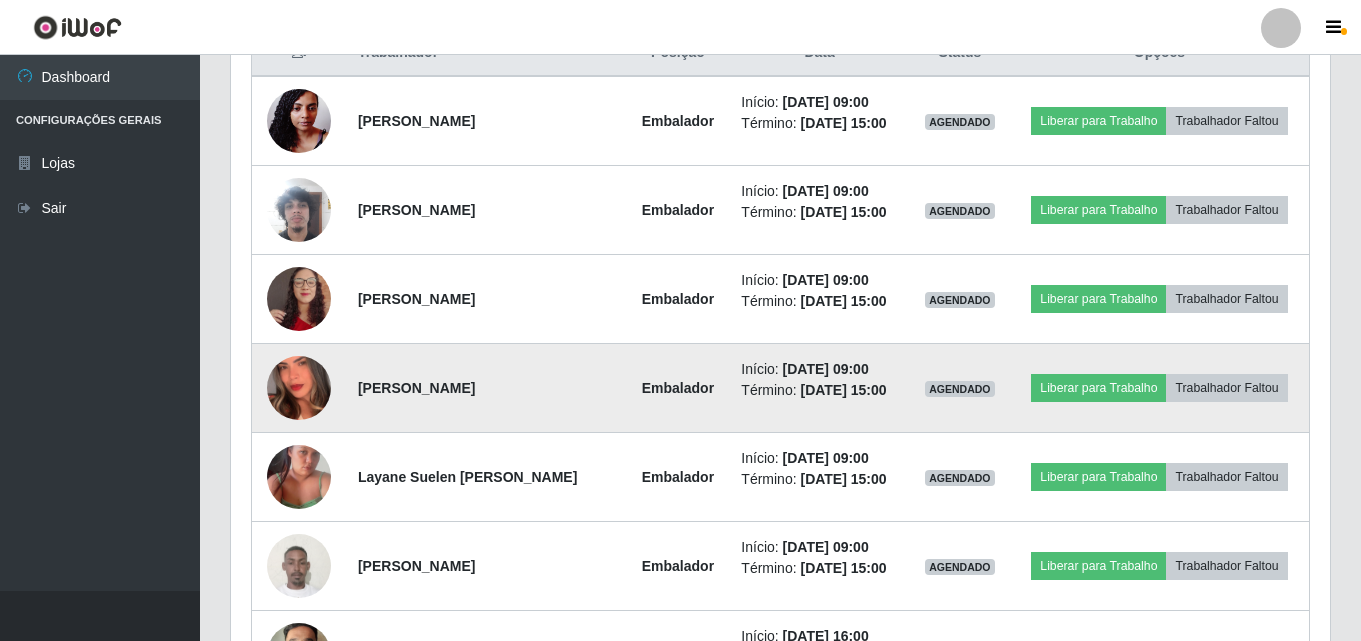 scroll, scrollTop: 999585, scrollLeft: 998901, axis: both 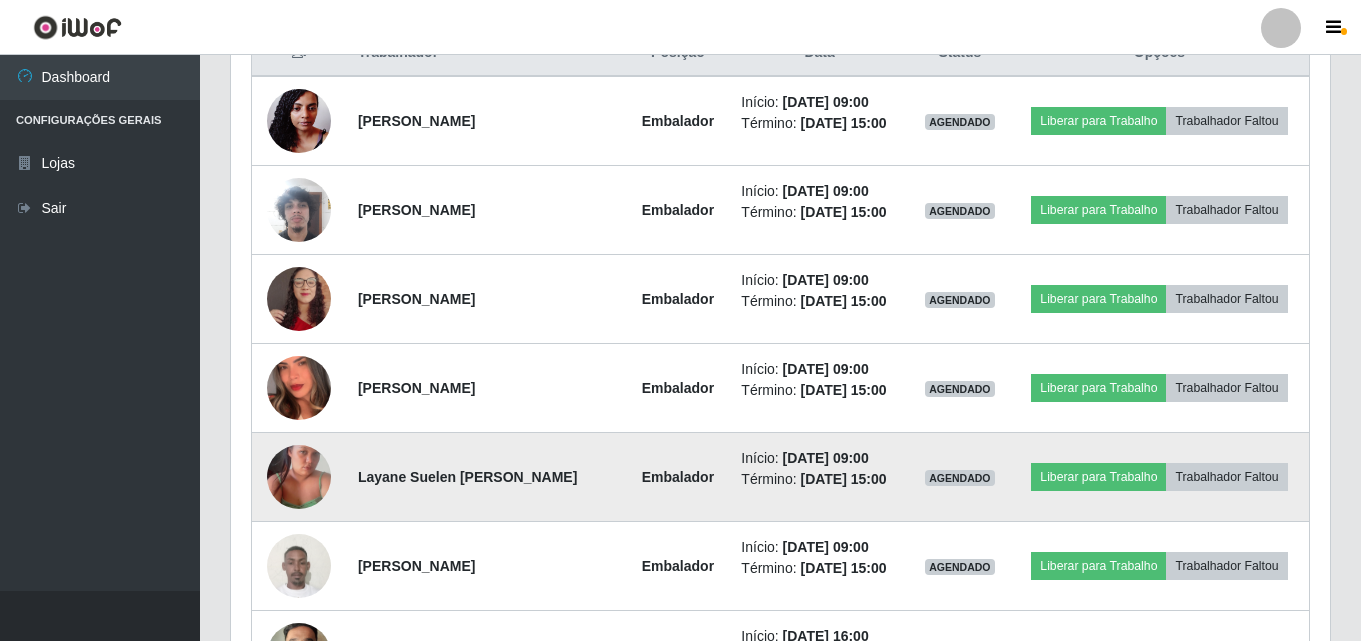 click at bounding box center [299, 477] 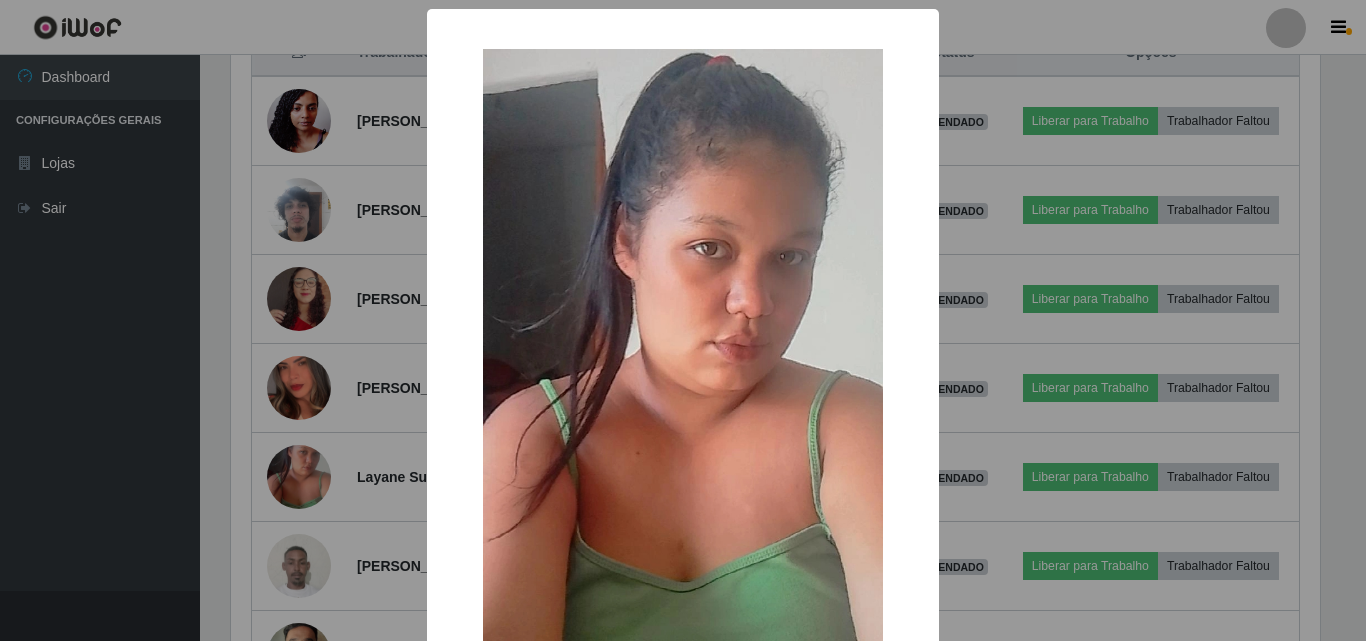 scroll, scrollTop: 999585, scrollLeft: 998911, axis: both 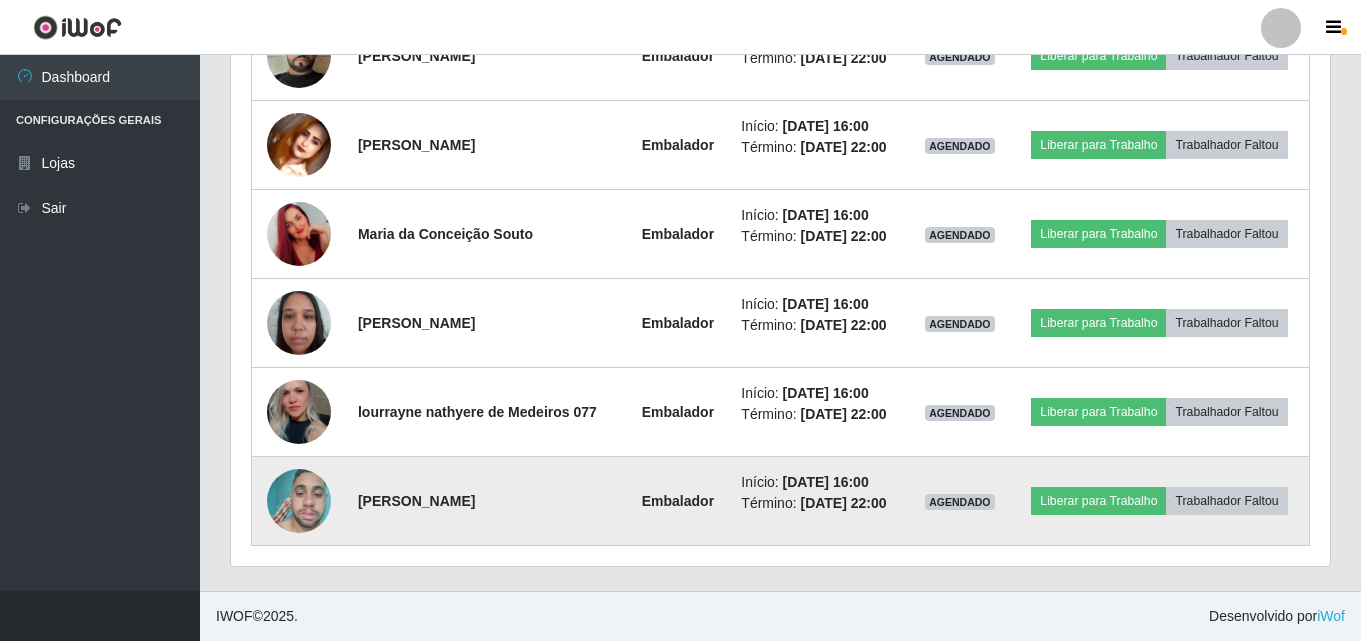 click at bounding box center [299, 501] 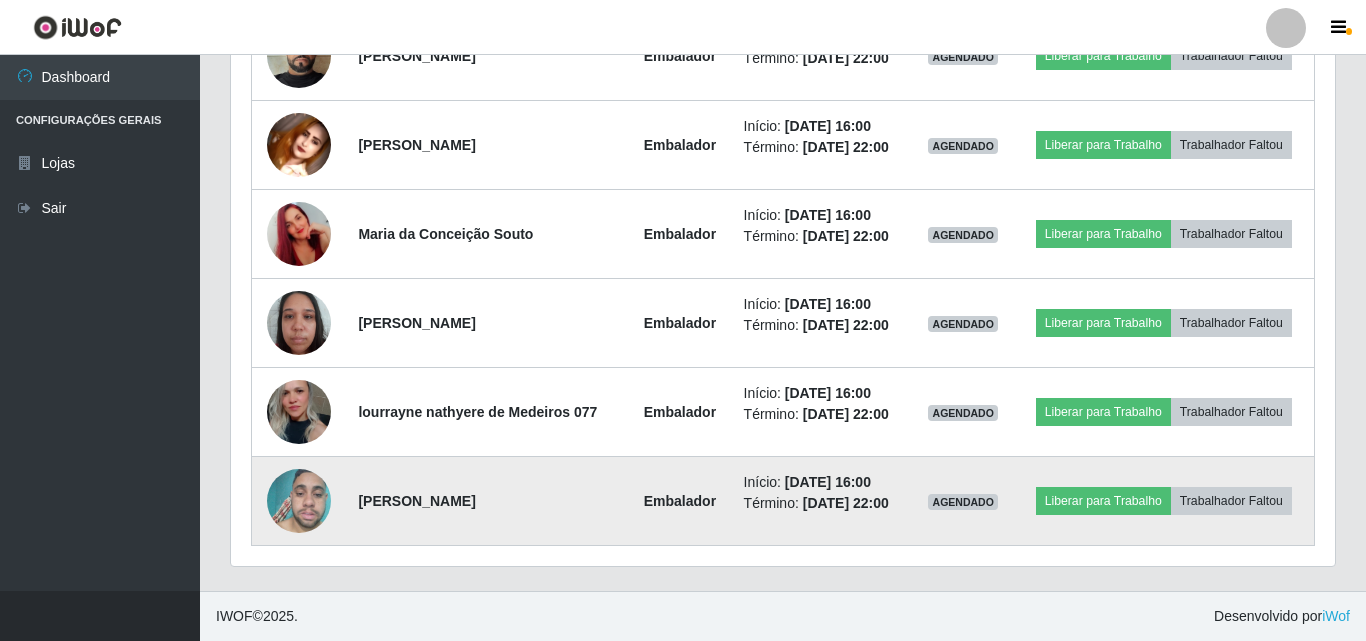 scroll, scrollTop: 999585, scrollLeft: 998911, axis: both 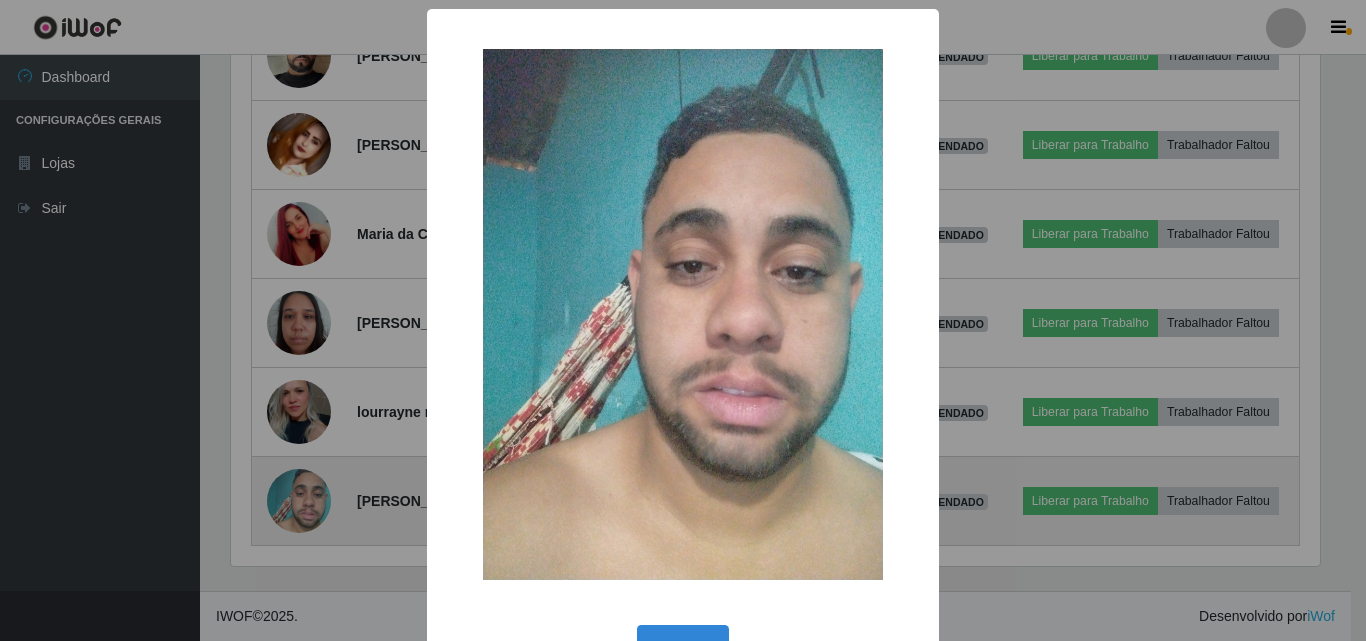 click on "× OK Cancel" at bounding box center [683, 320] 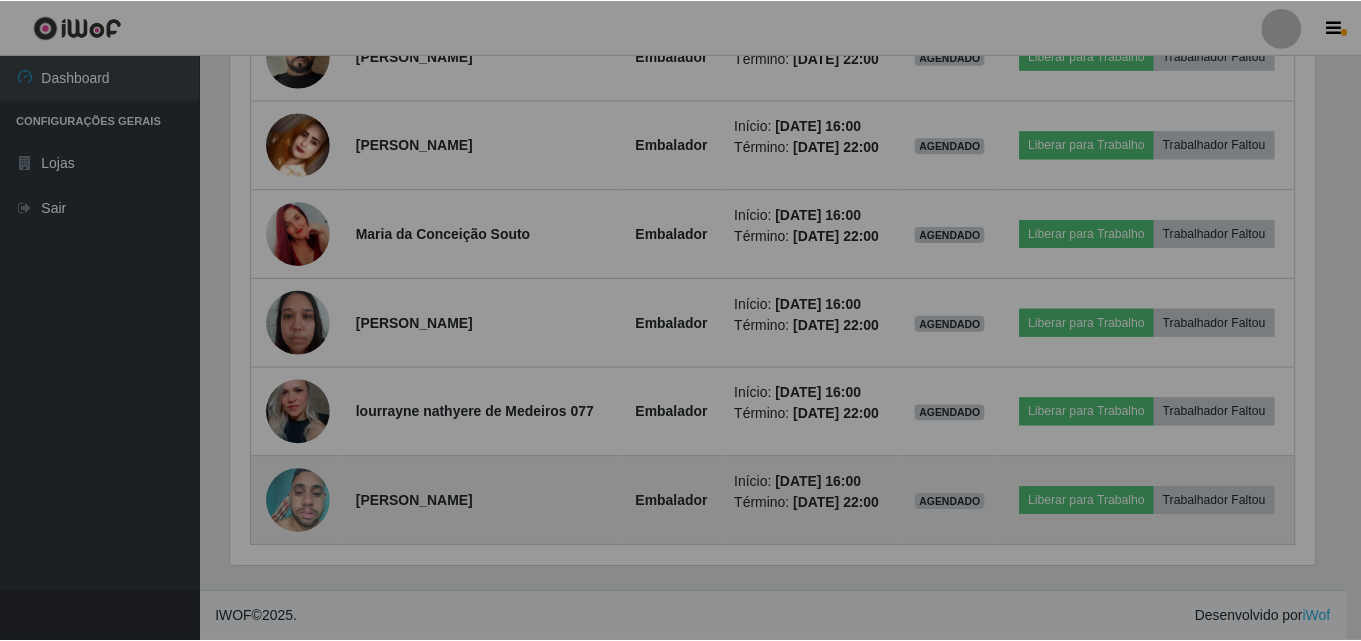 scroll, scrollTop: 999585, scrollLeft: 998901, axis: both 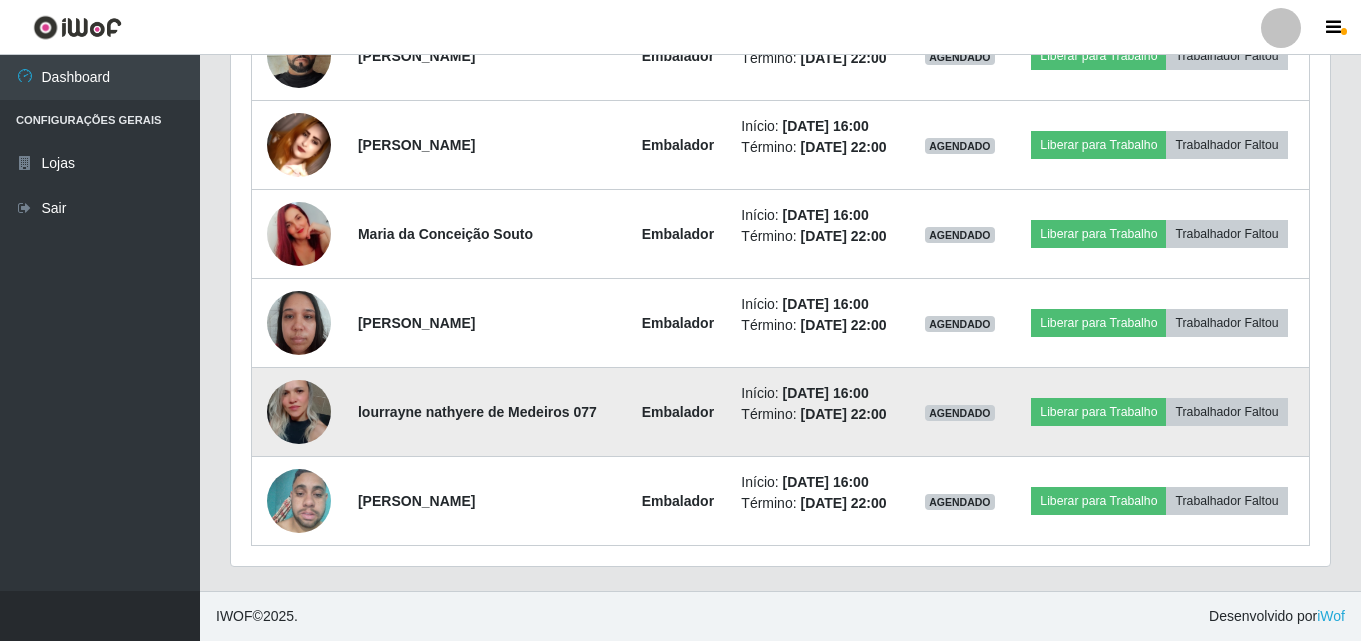 click at bounding box center [299, 411] 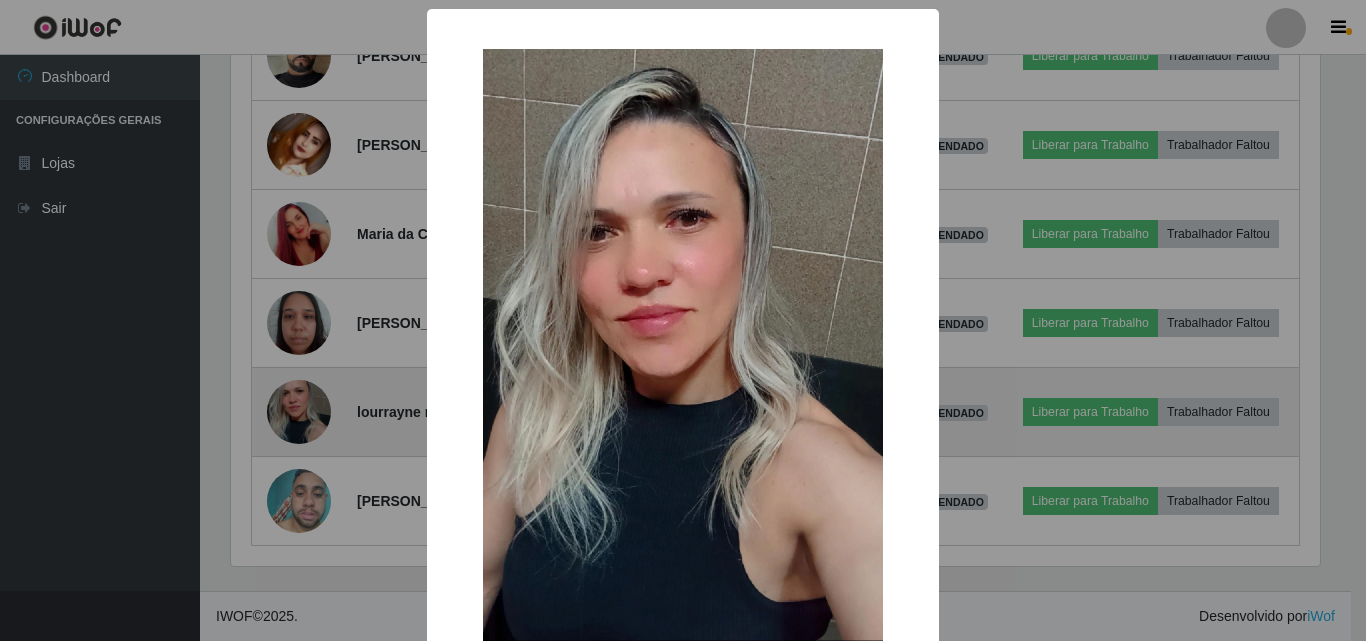 click on "× OK Cancel" at bounding box center [683, 320] 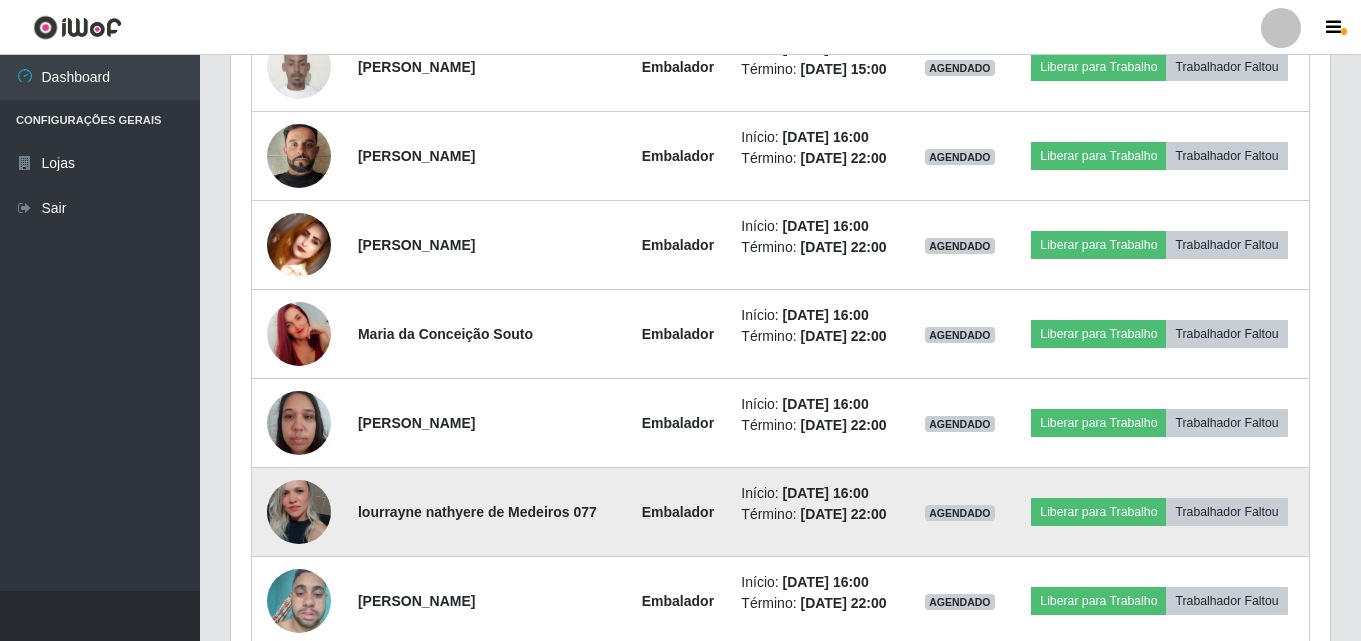 click at bounding box center [299, 422] 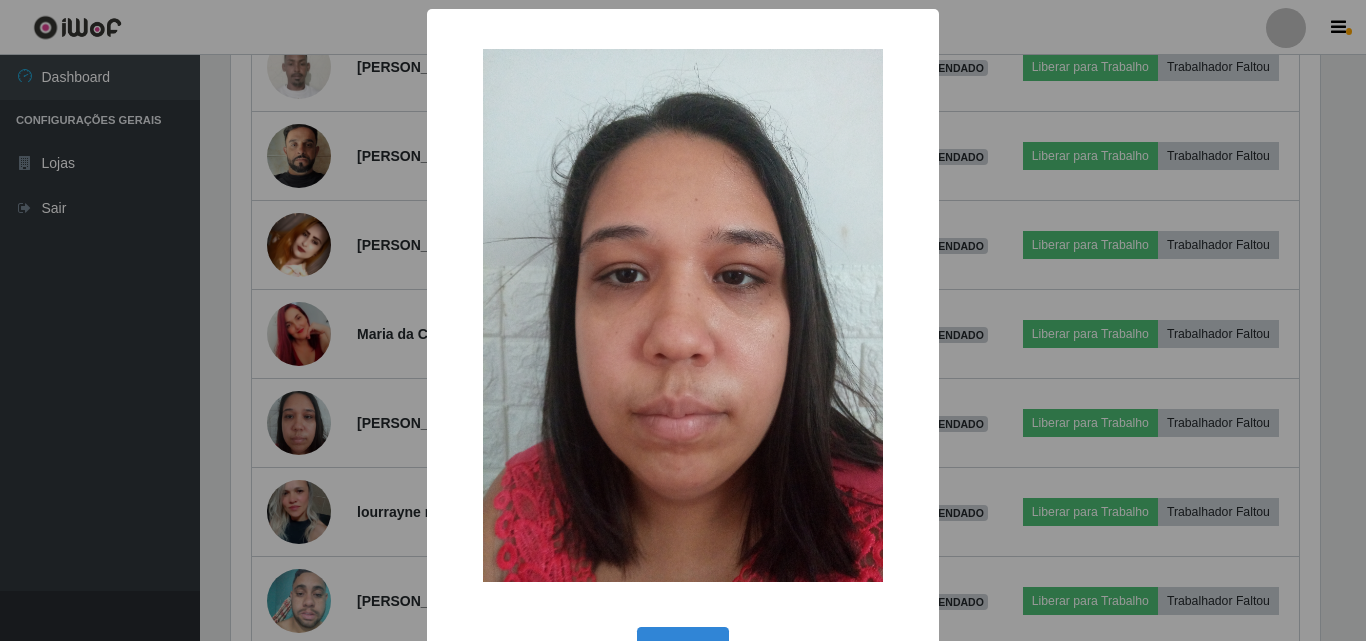 click on "× OK Cancel" at bounding box center (683, 320) 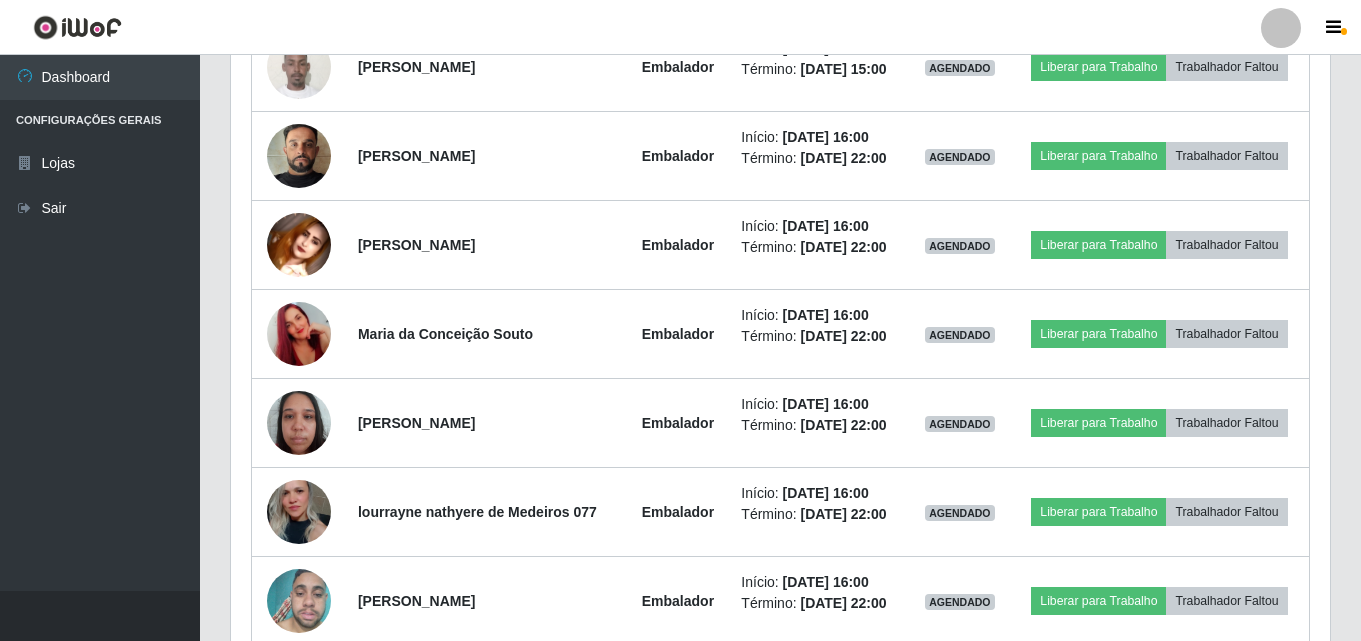 click at bounding box center [299, 511] 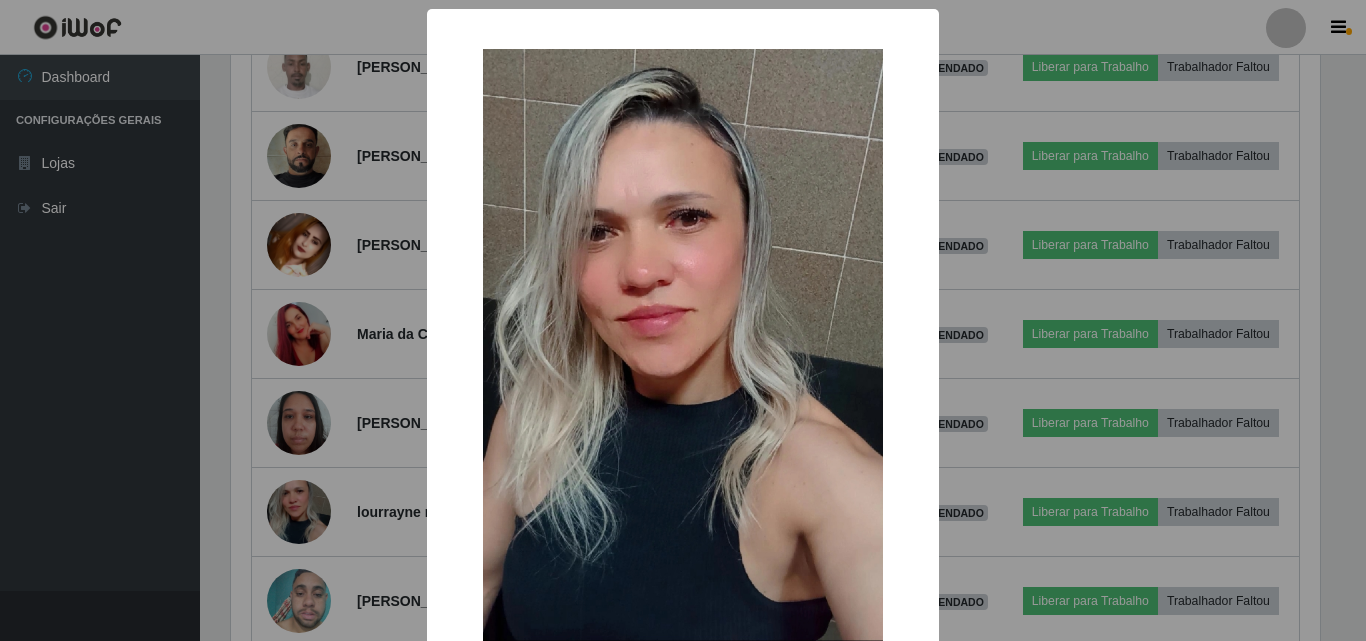 click on "× OK Cancel" at bounding box center (683, 320) 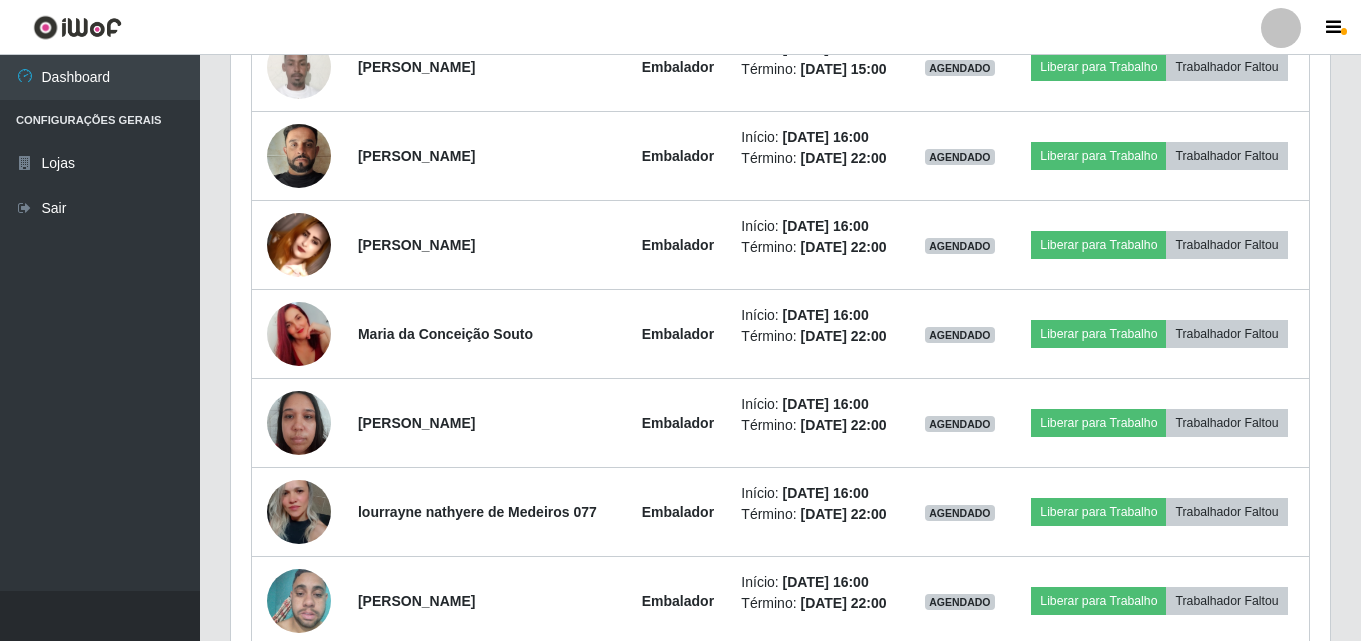 click at bounding box center (299, 511) 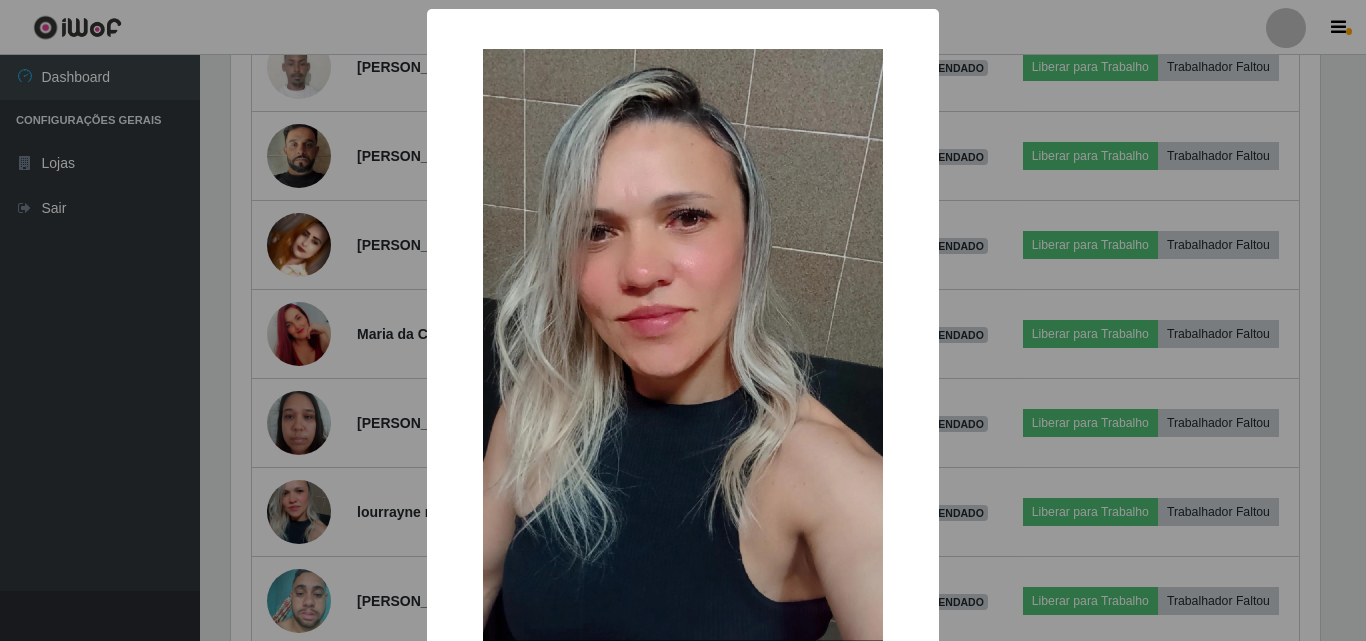 click on "× OK Cancel" at bounding box center (683, 320) 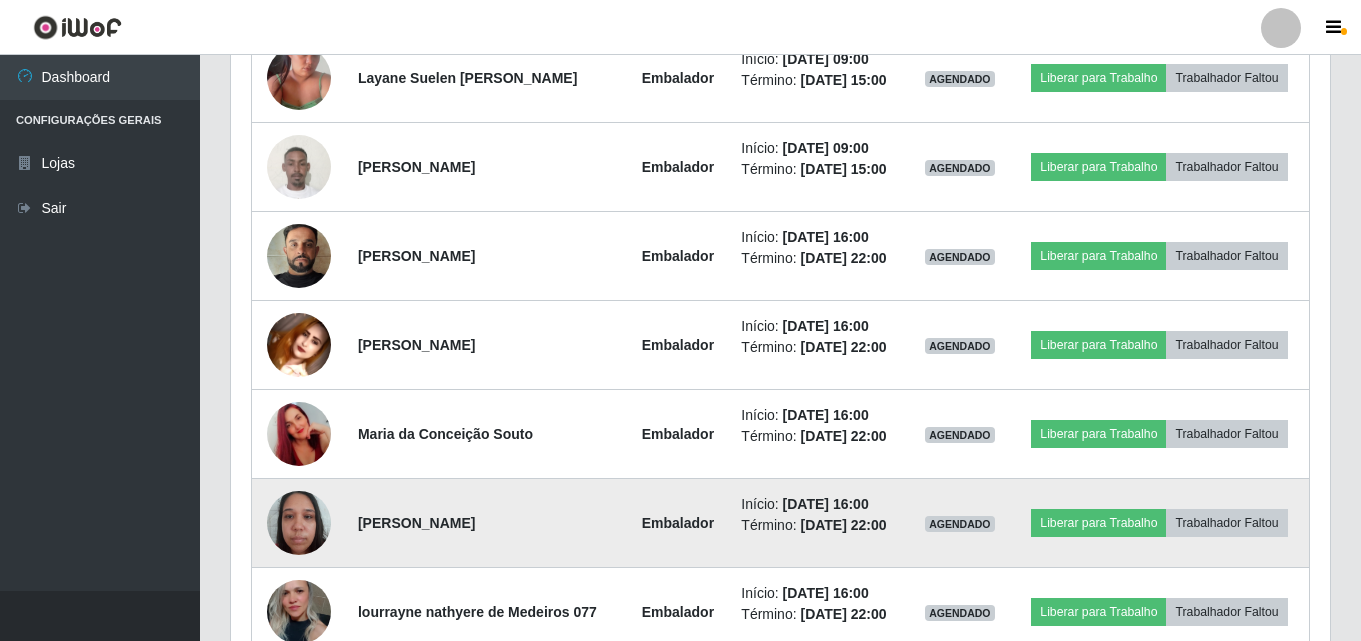 click at bounding box center [299, 522] 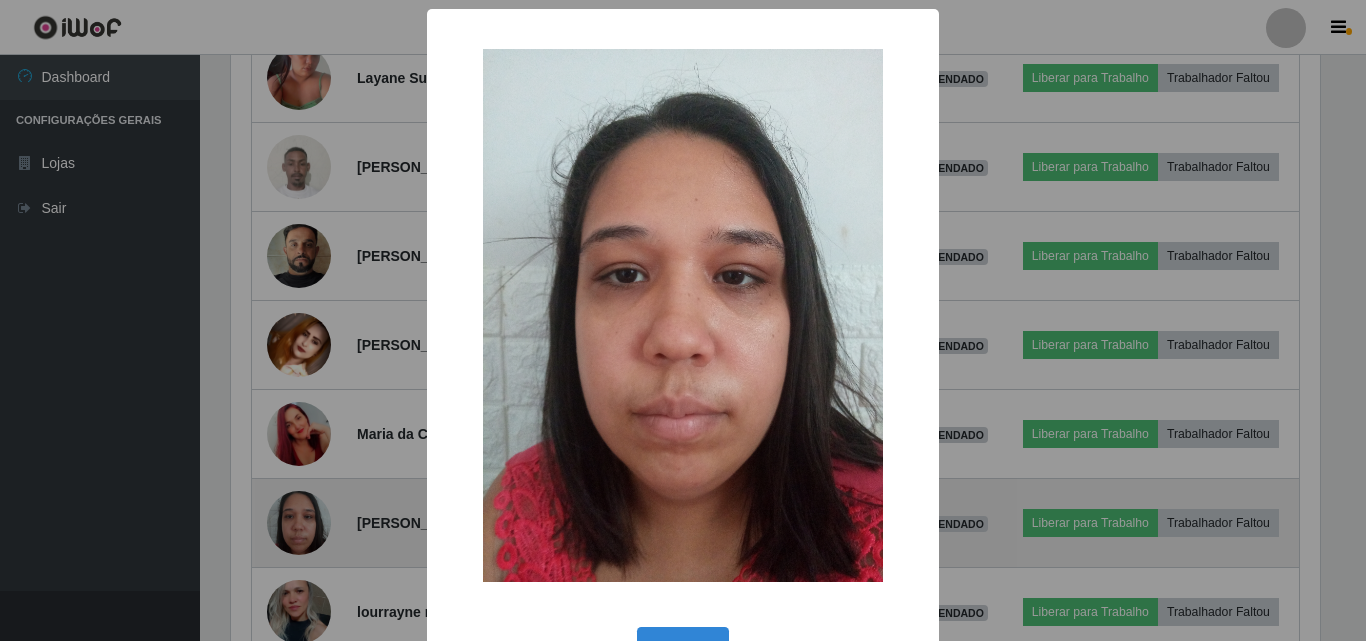 click on "× OK Cancel" at bounding box center [683, 320] 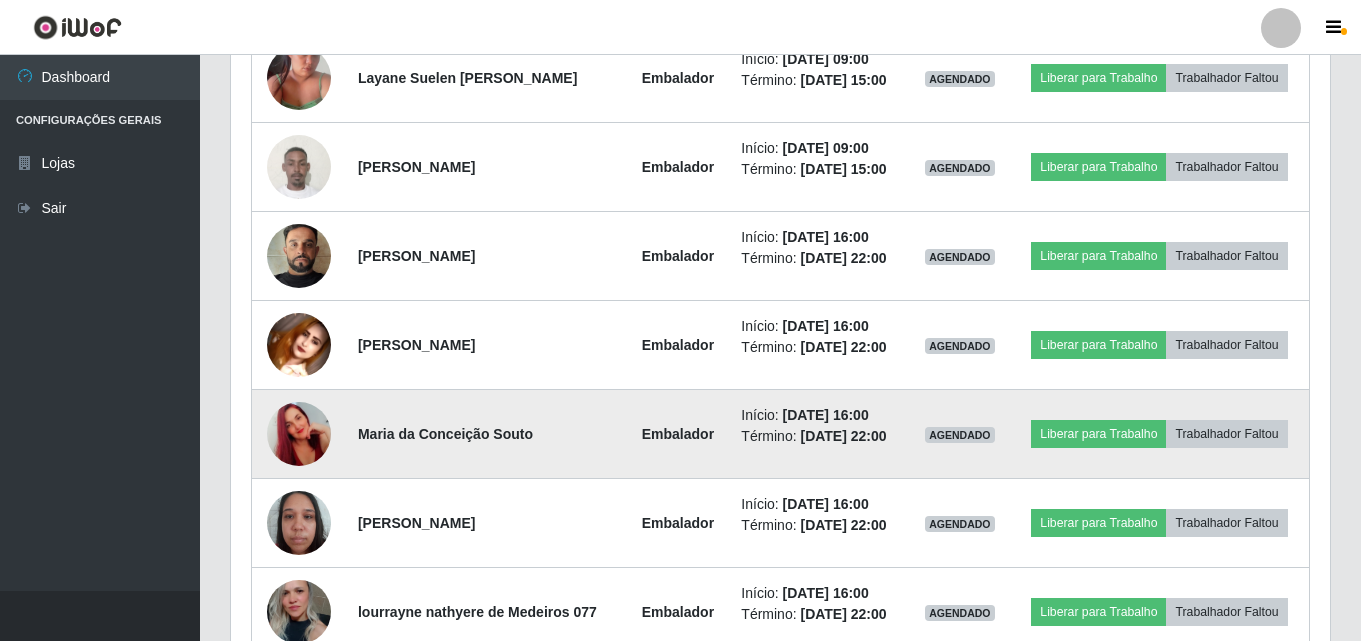 click at bounding box center (299, 434) 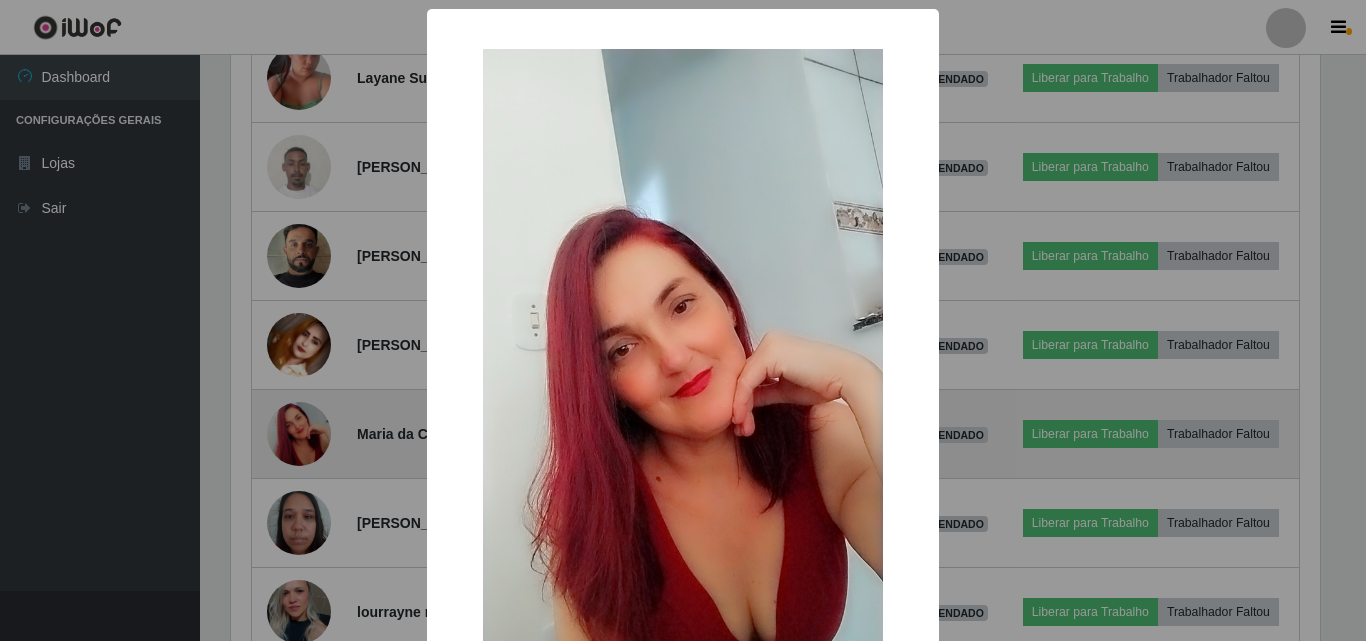 click on "× OK Cancel" at bounding box center (683, 320) 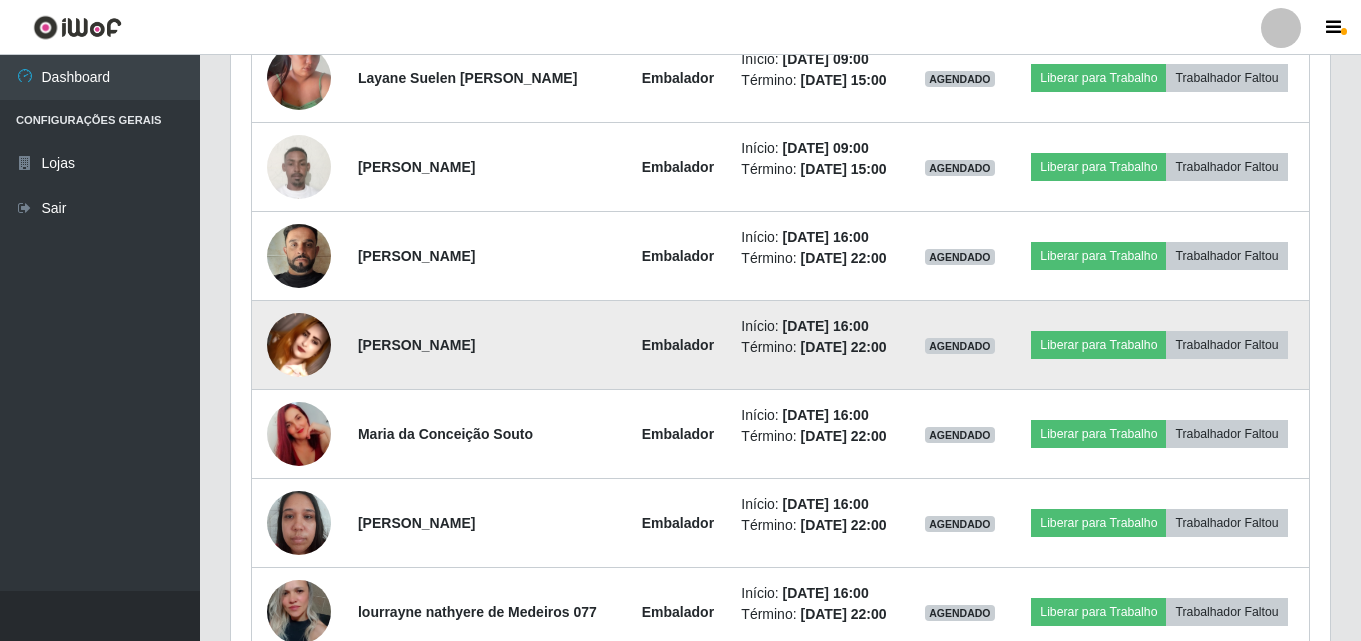 click at bounding box center (299, 345) 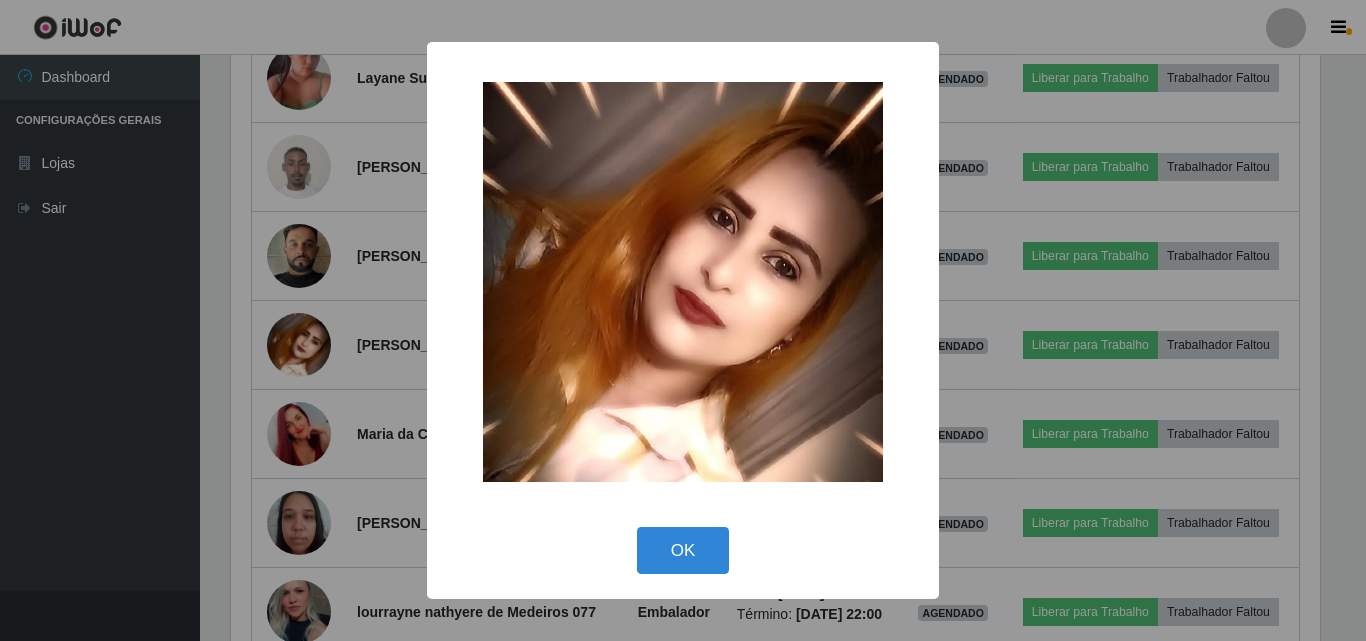 click on "× OK Cancel" at bounding box center (683, 320) 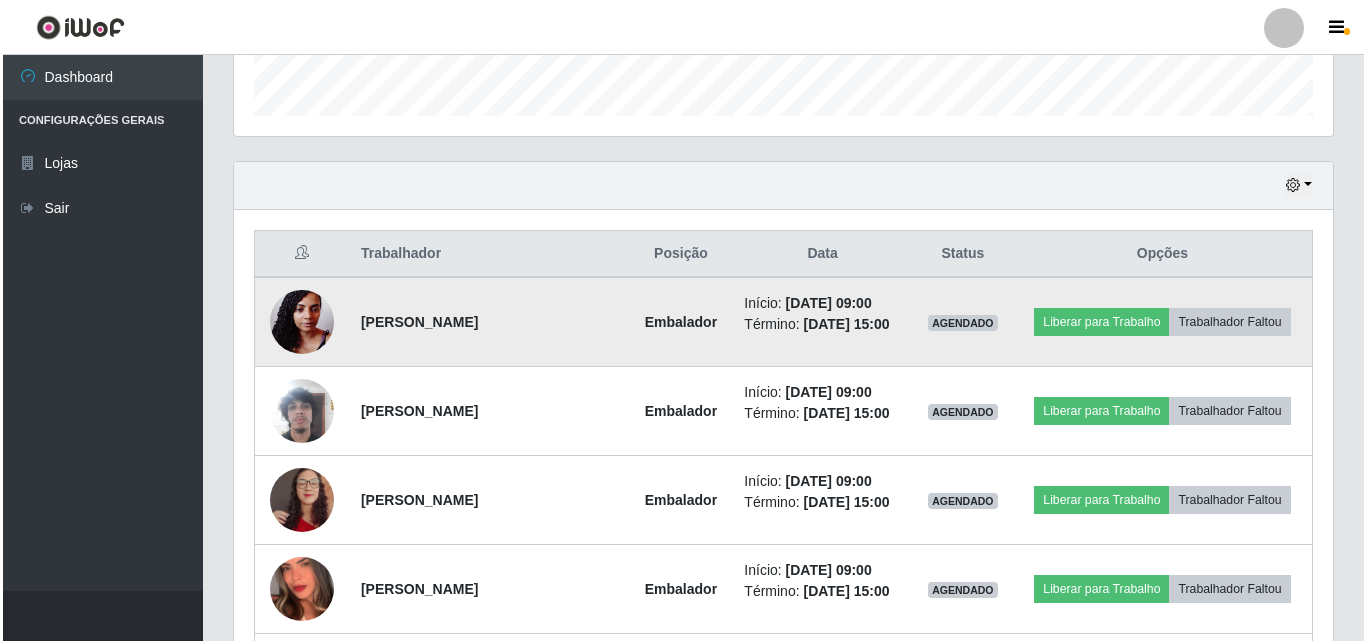 scroll, scrollTop: 600, scrollLeft: 0, axis: vertical 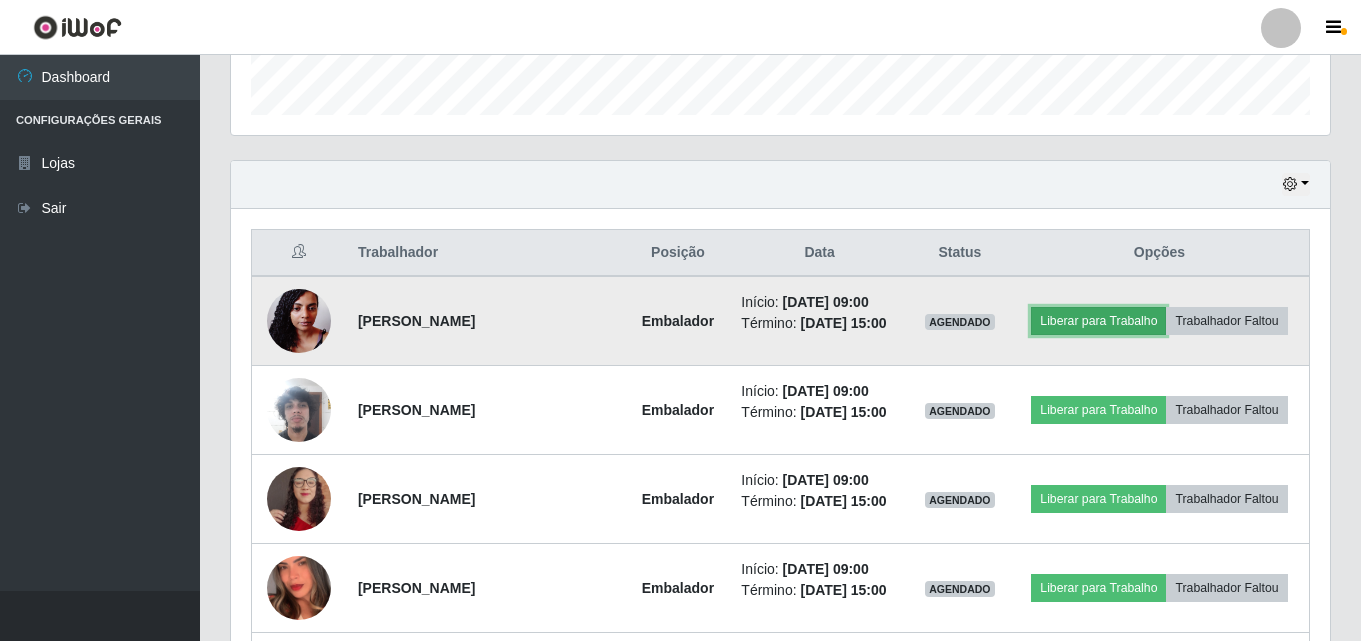click on "Liberar para Trabalho" at bounding box center (1098, 321) 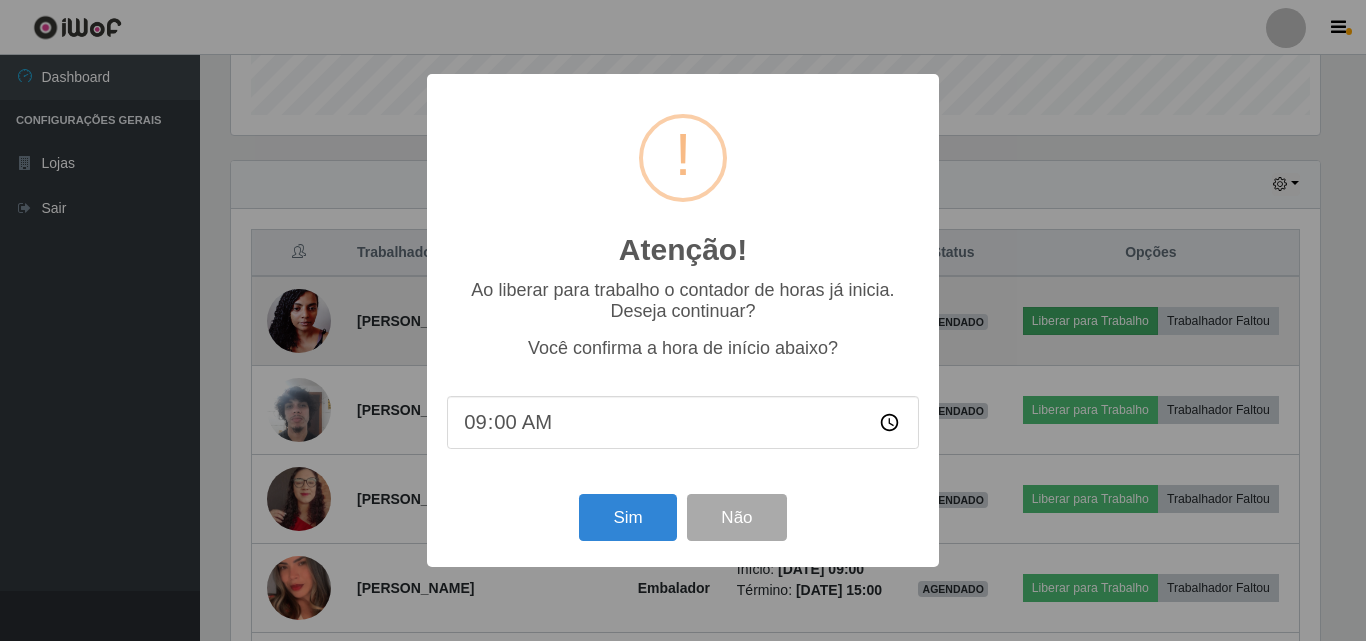 scroll, scrollTop: 999585, scrollLeft: 998911, axis: both 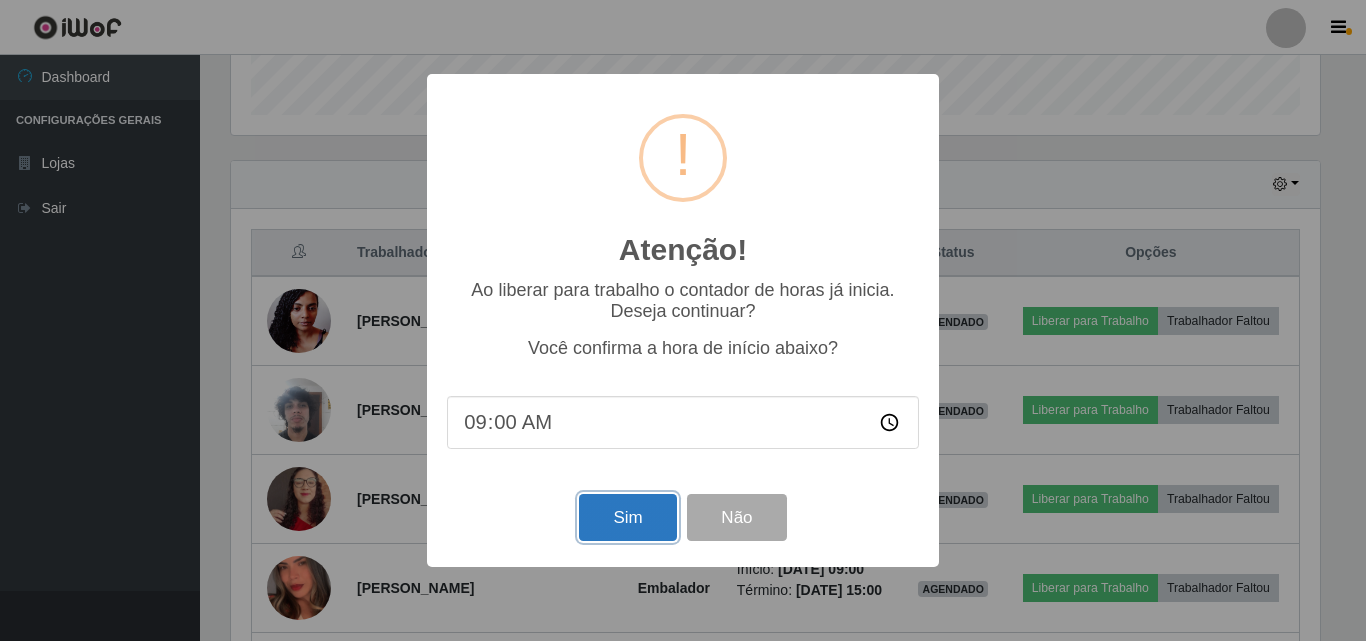 click on "Sim" at bounding box center (627, 517) 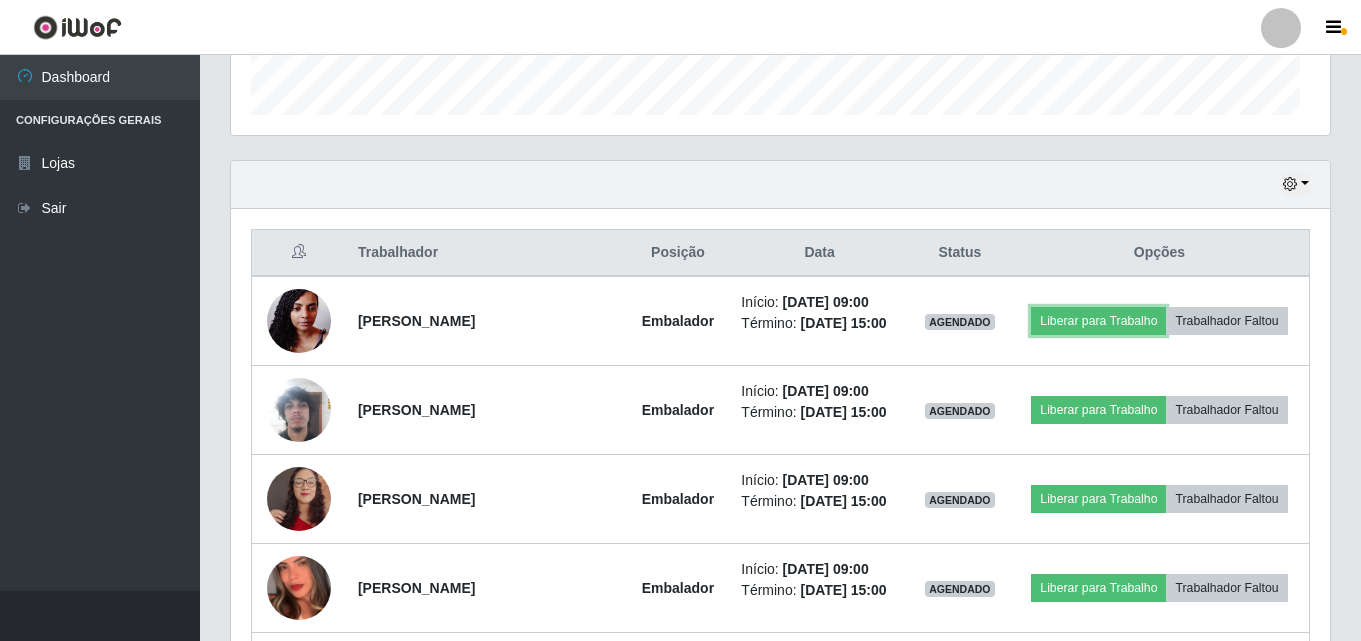 scroll, scrollTop: 999585, scrollLeft: 998901, axis: both 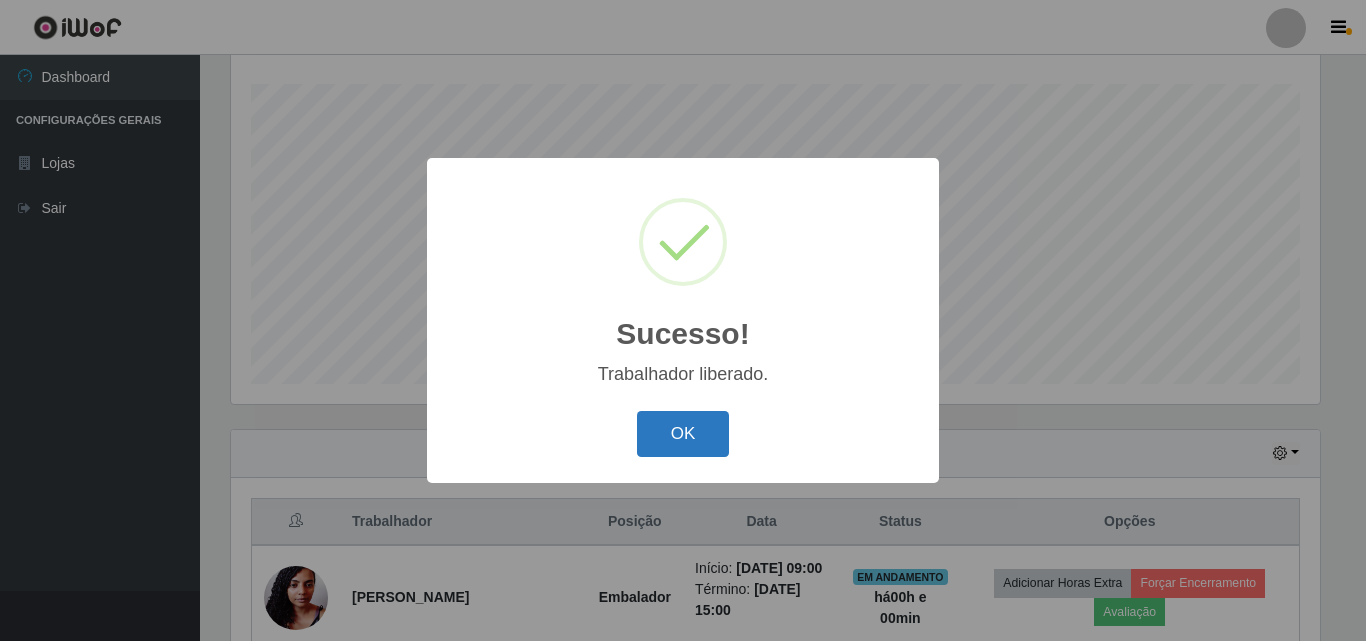 click on "OK" at bounding box center [683, 434] 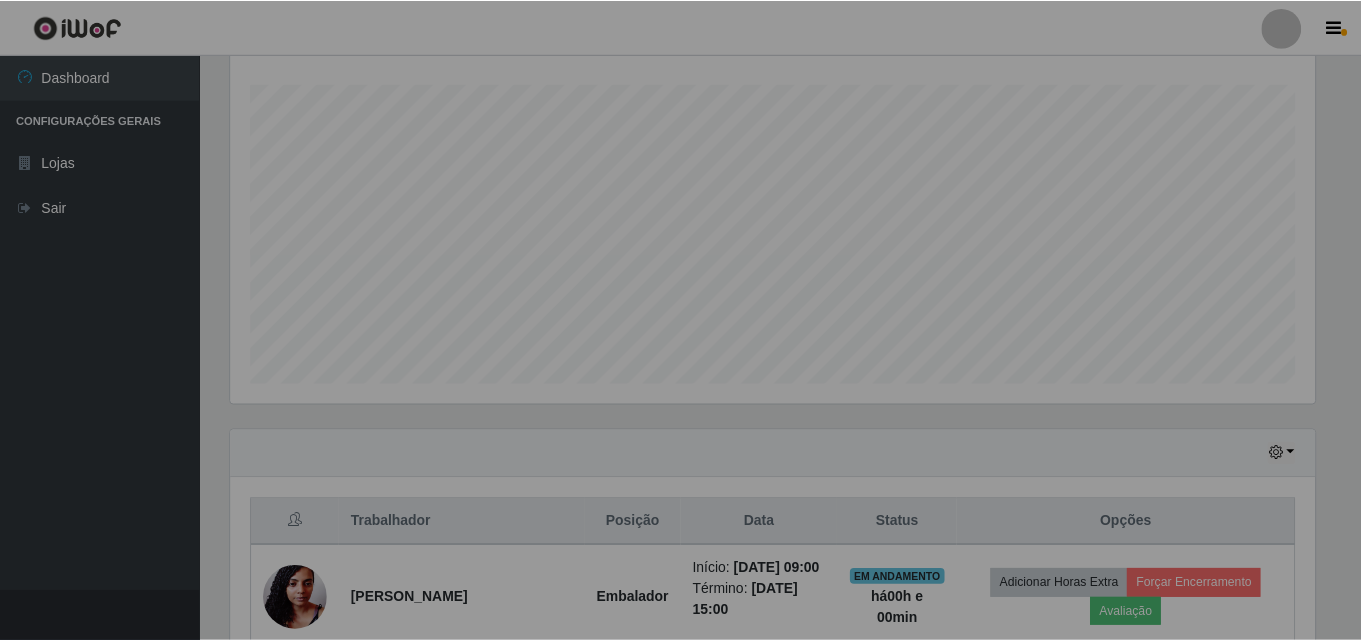 scroll, scrollTop: 999585, scrollLeft: 998901, axis: both 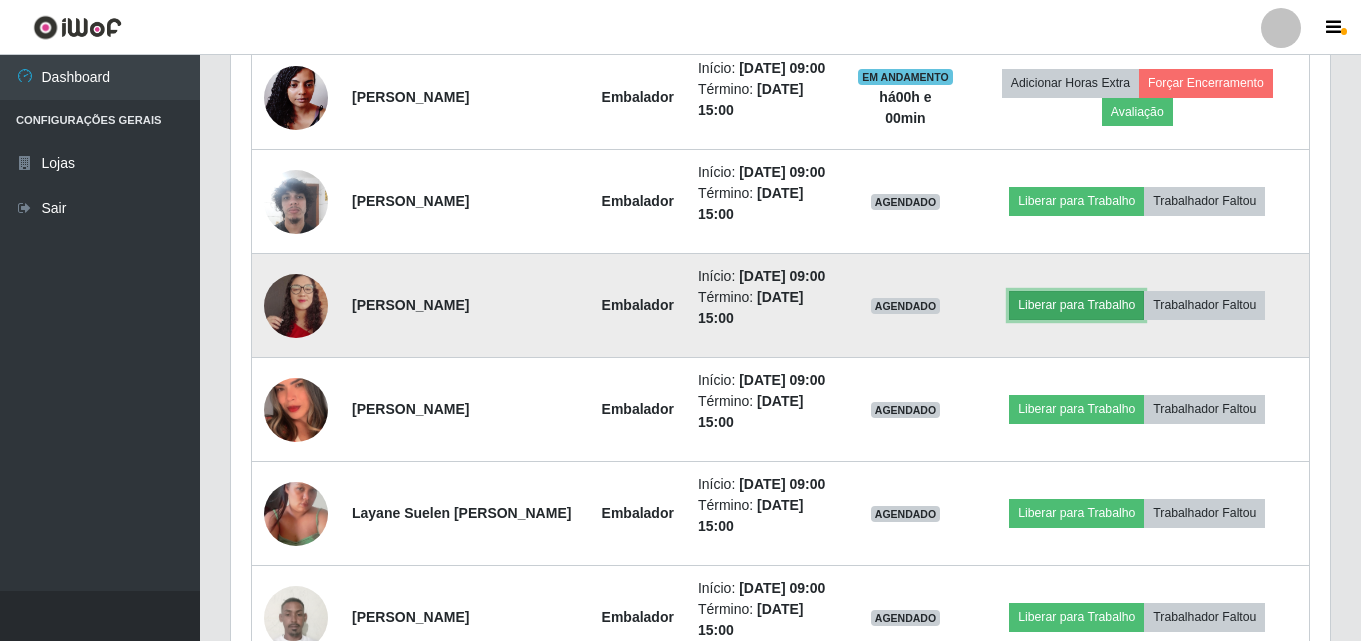 click on "Liberar para Trabalho" at bounding box center [1076, 305] 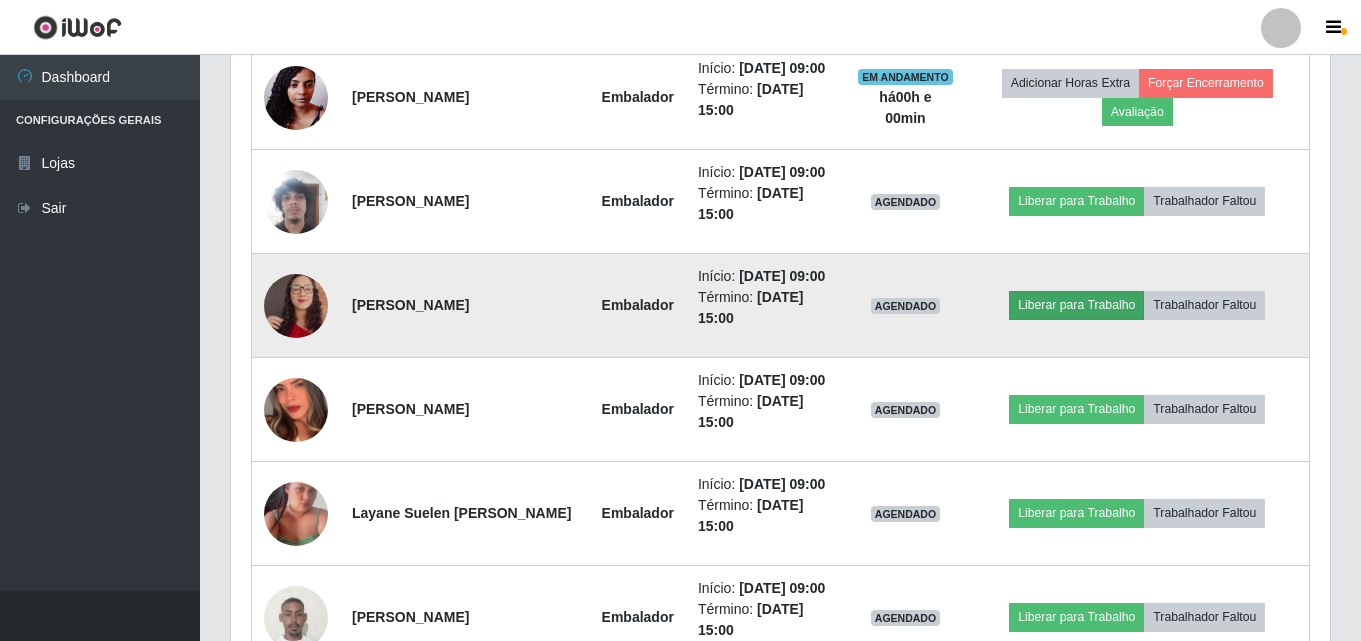 scroll, scrollTop: 999585, scrollLeft: 998911, axis: both 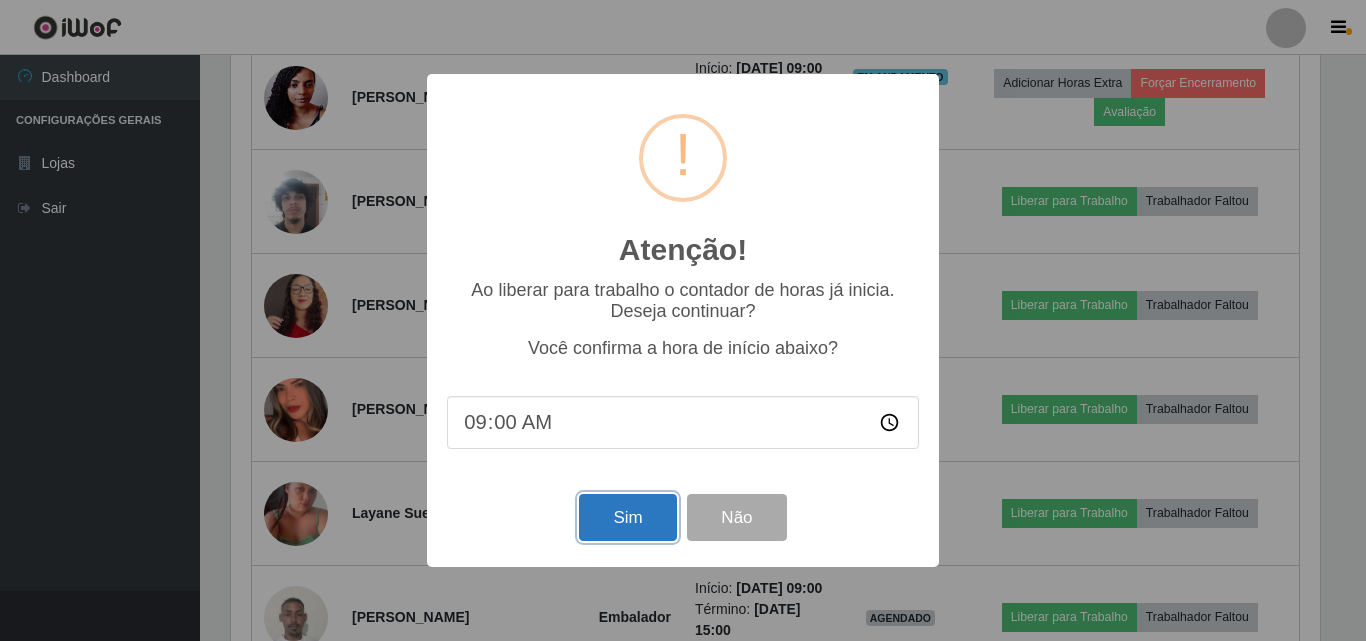 click on "Sim" at bounding box center [627, 517] 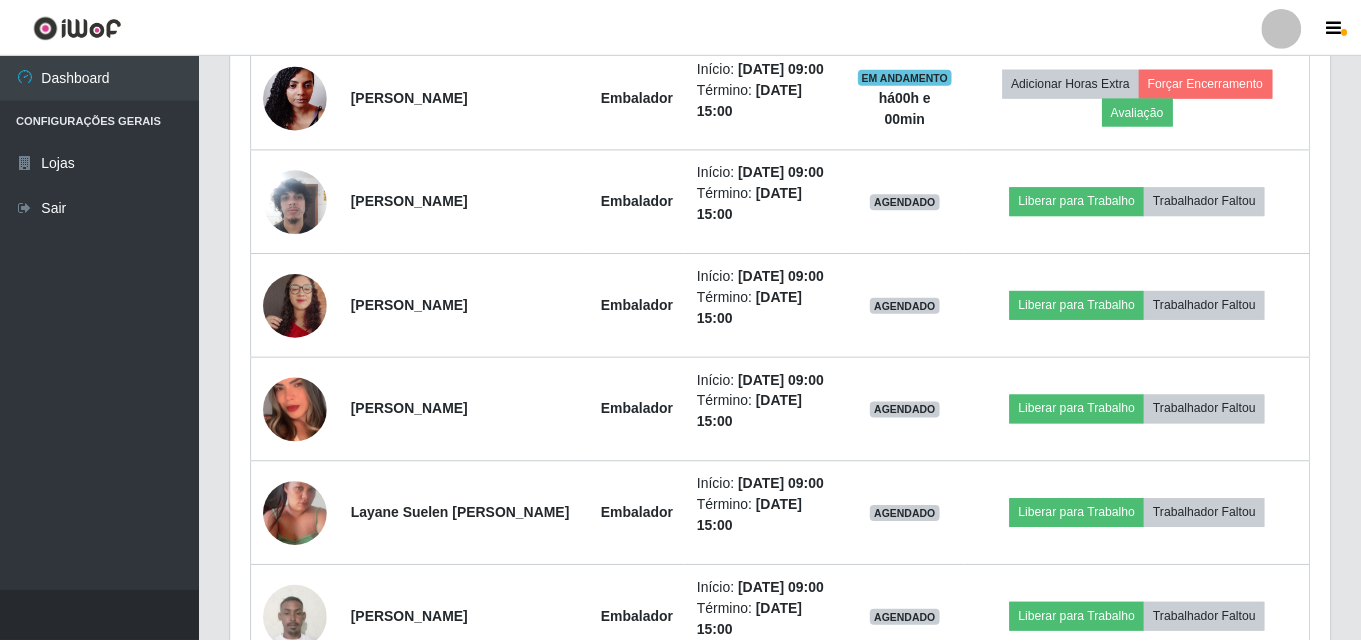 scroll, scrollTop: 999585, scrollLeft: 998901, axis: both 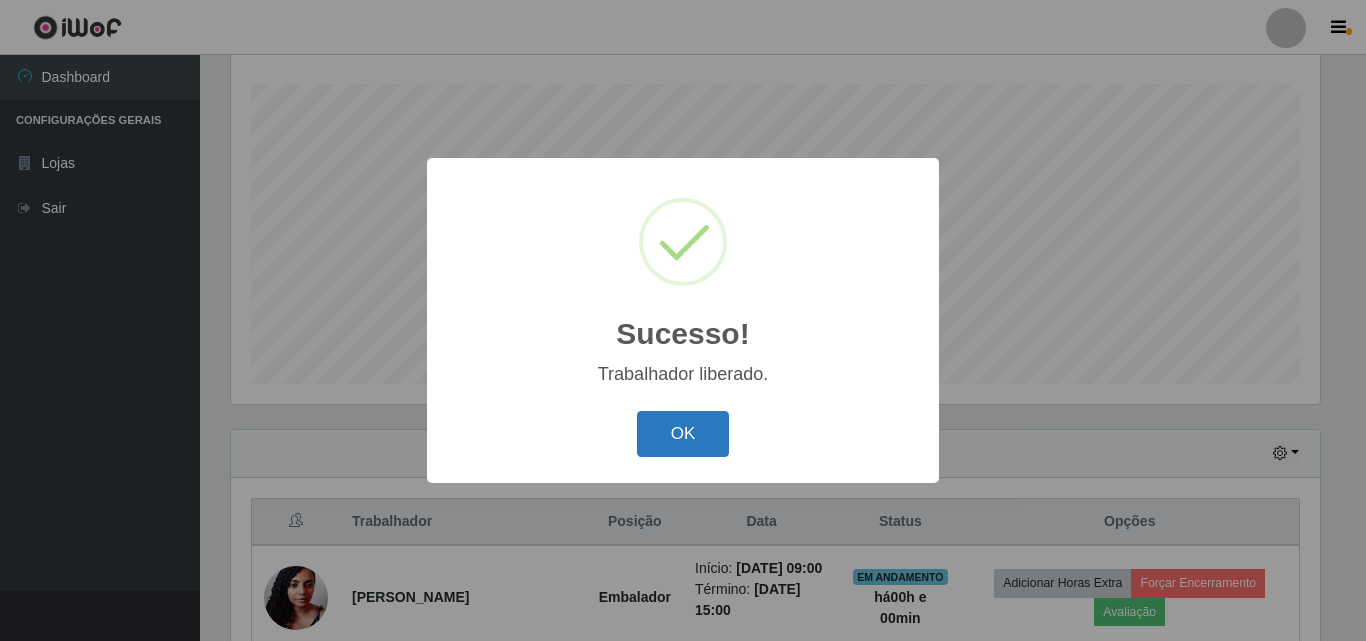 click on "OK" at bounding box center [683, 434] 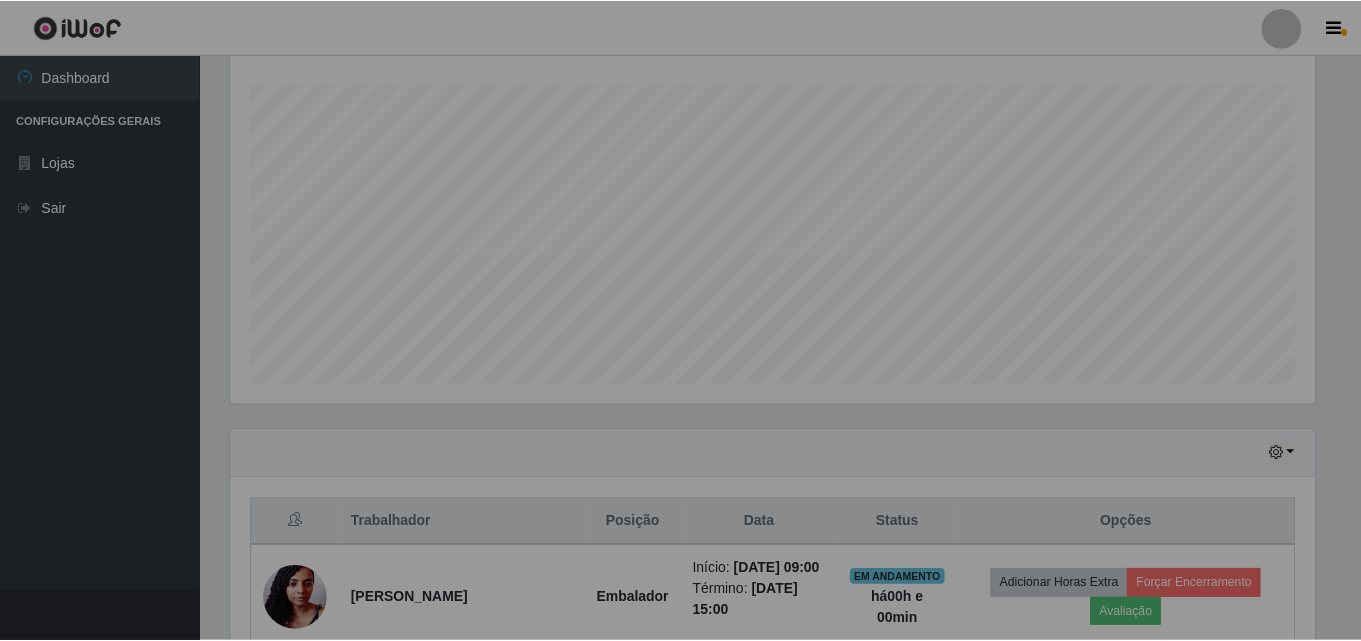 scroll, scrollTop: 999585, scrollLeft: 998901, axis: both 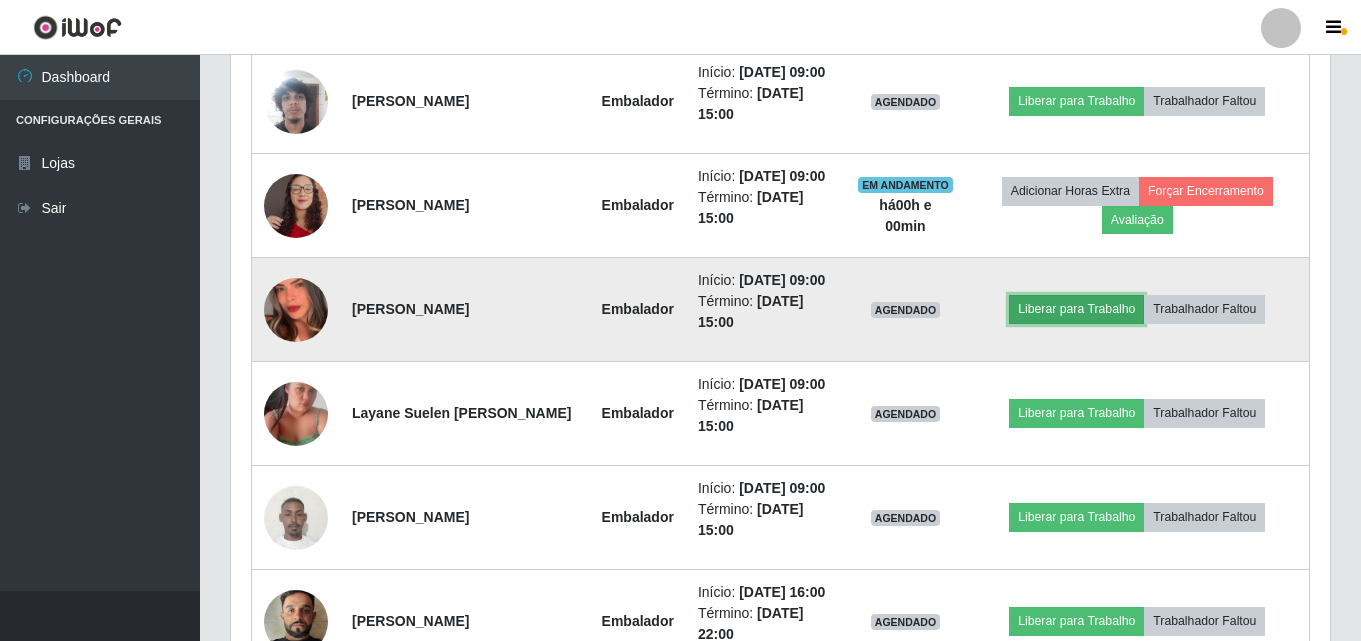 click on "Liberar para Trabalho" at bounding box center [1076, 309] 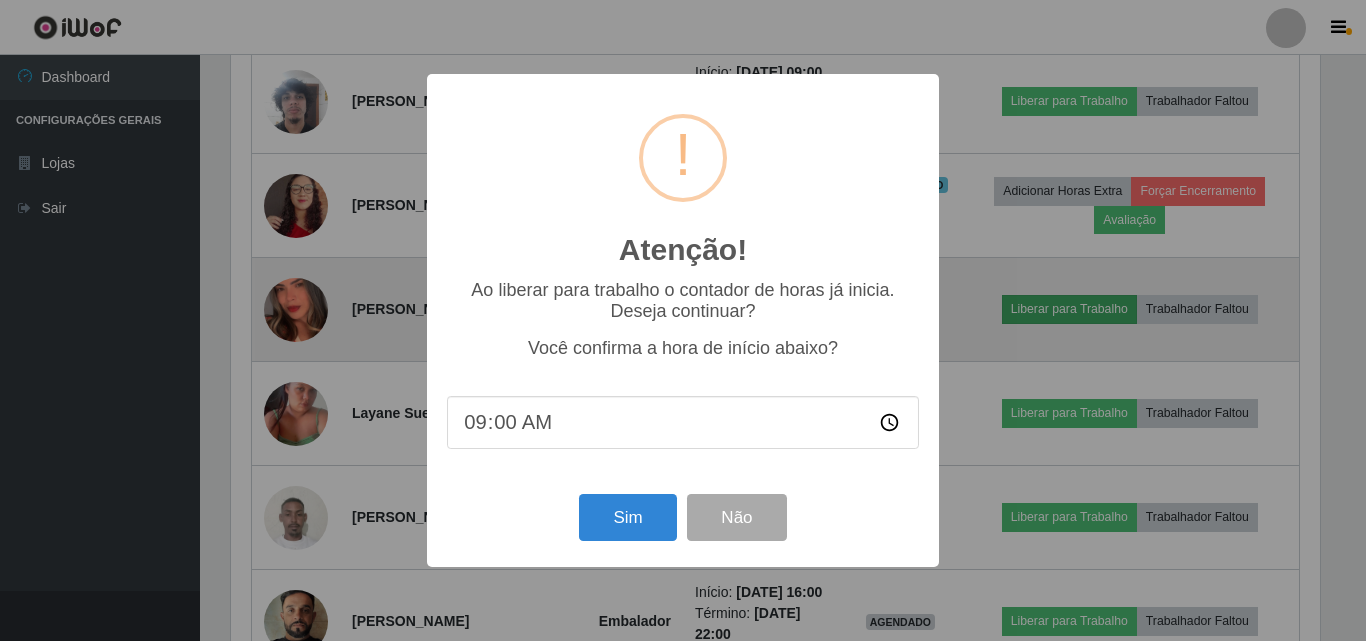 scroll, scrollTop: 999585, scrollLeft: 998911, axis: both 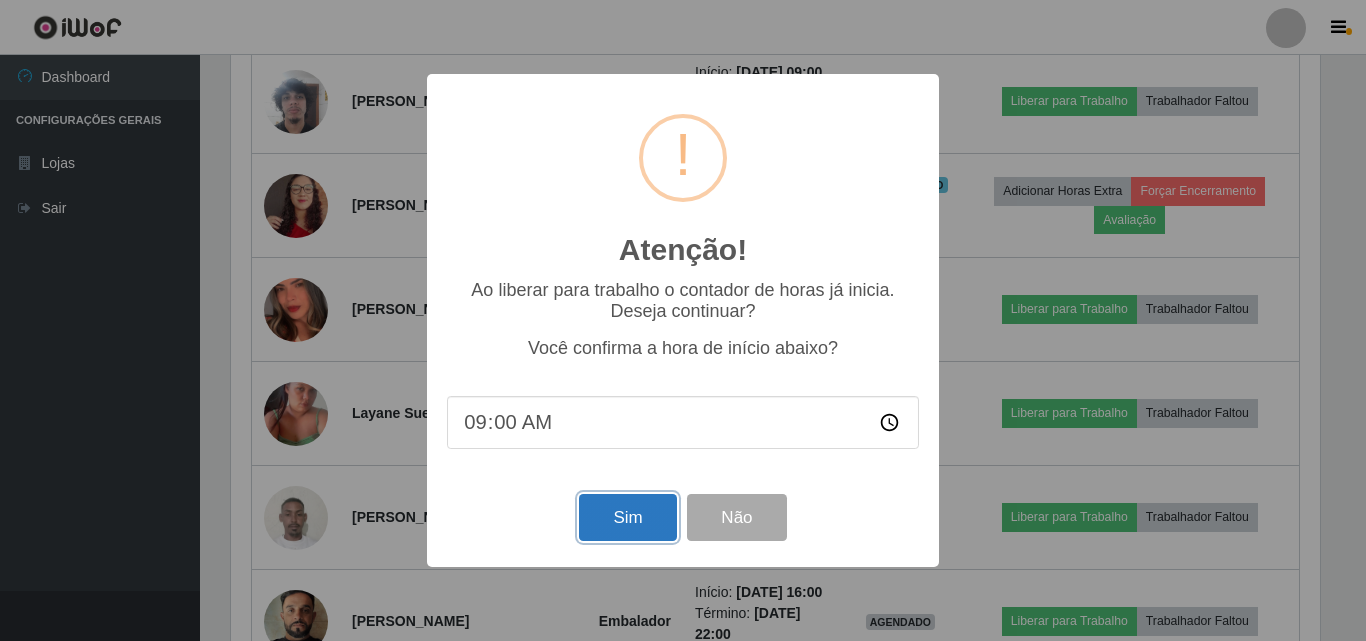 click on "Sim" at bounding box center (627, 517) 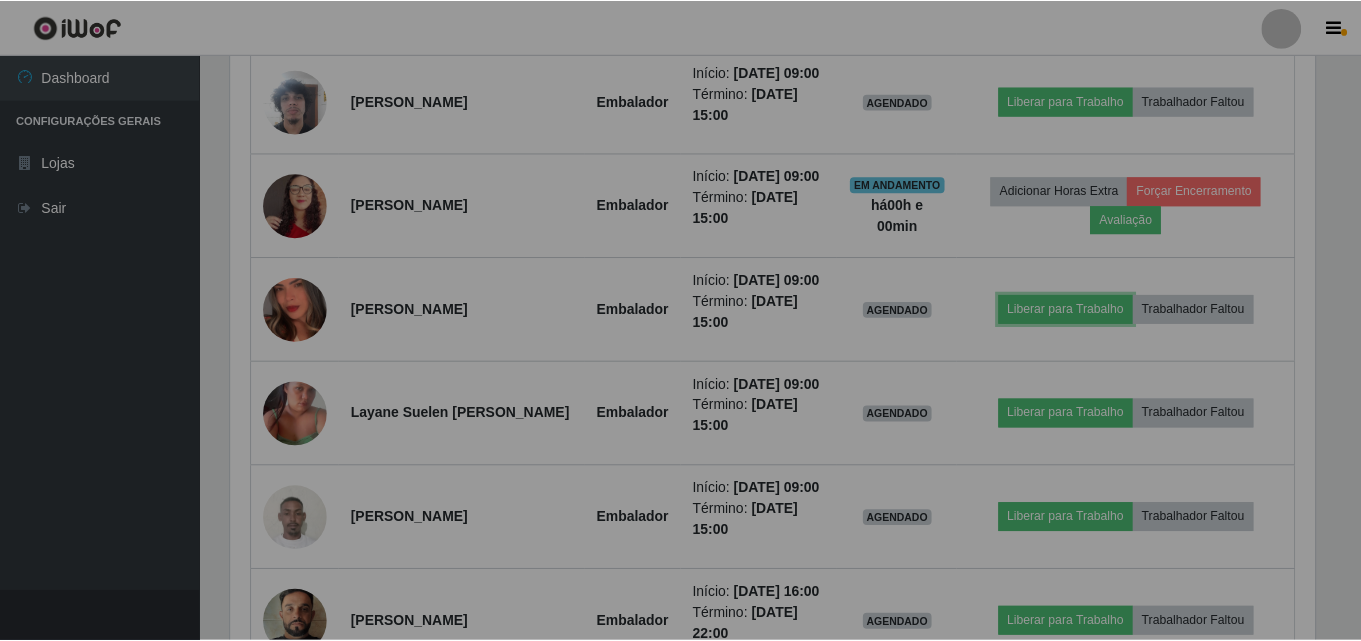 scroll, scrollTop: 999585, scrollLeft: 998901, axis: both 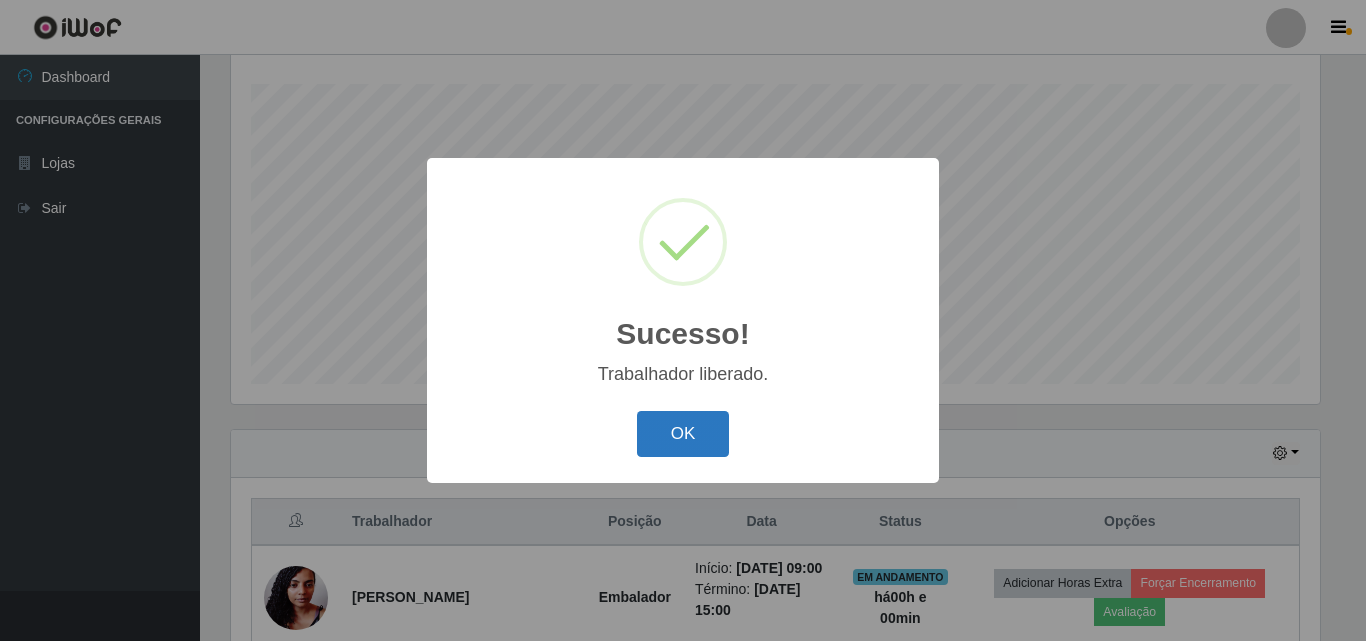 click on "OK" at bounding box center (683, 434) 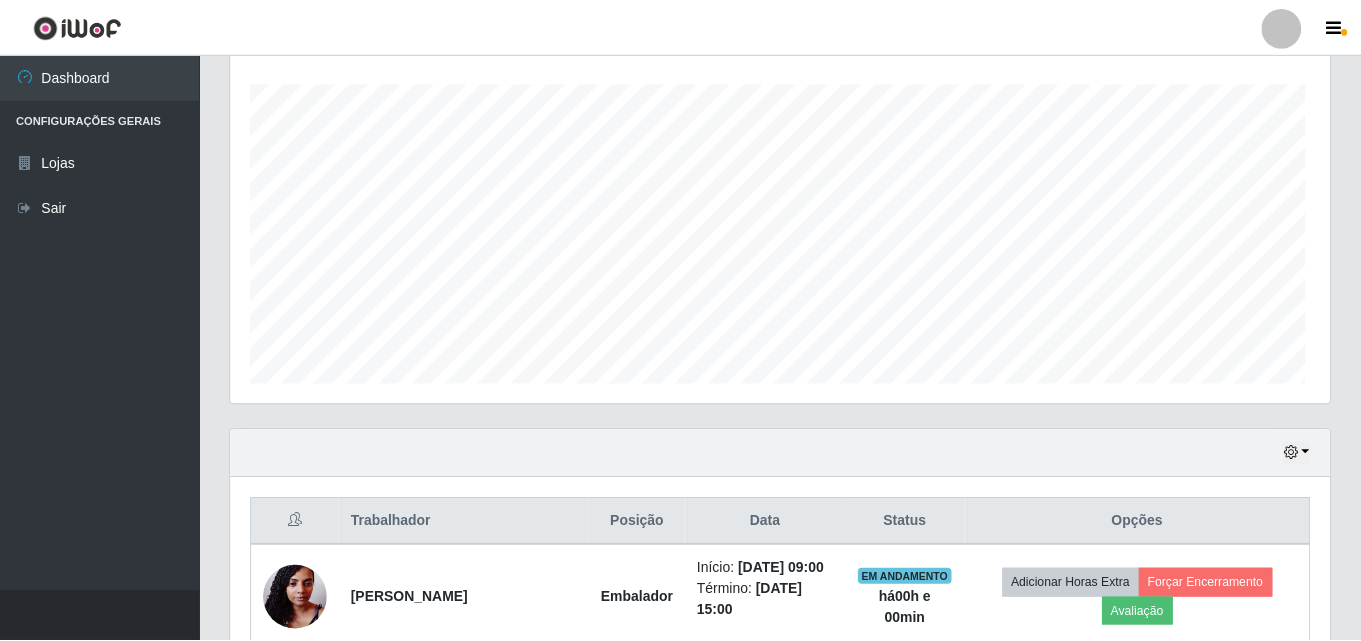 scroll, scrollTop: 999585, scrollLeft: 998901, axis: both 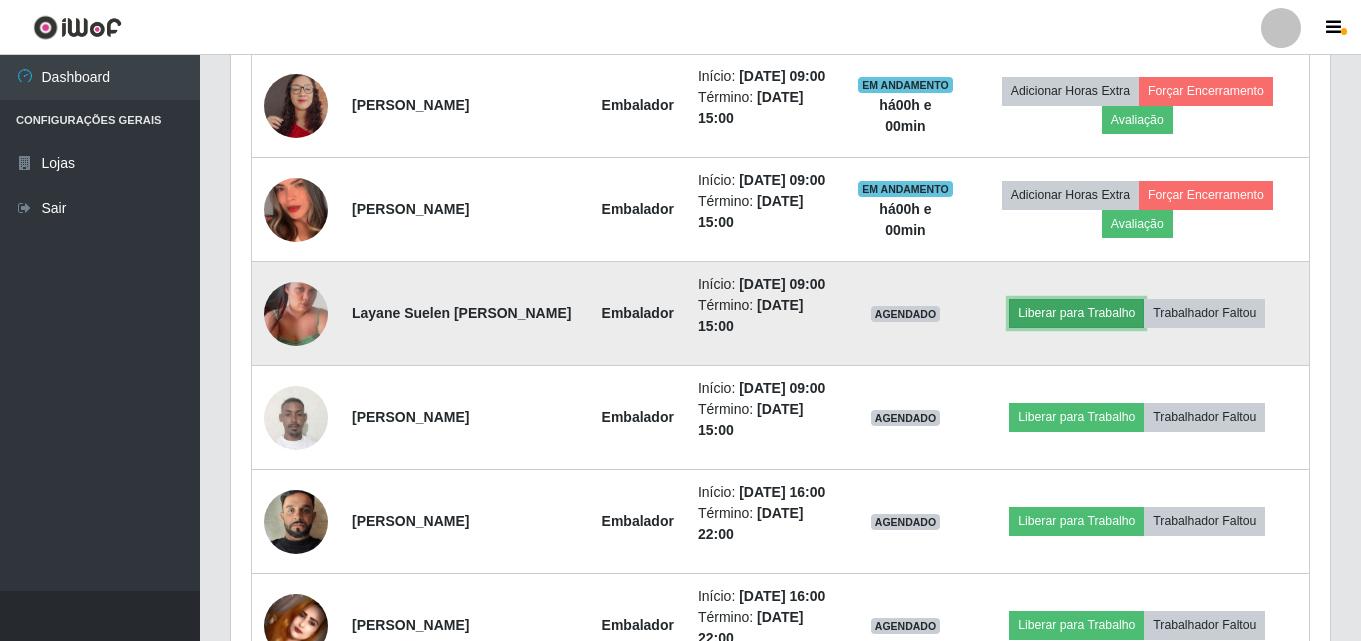 click on "Liberar para Trabalho" at bounding box center (1076, 313) 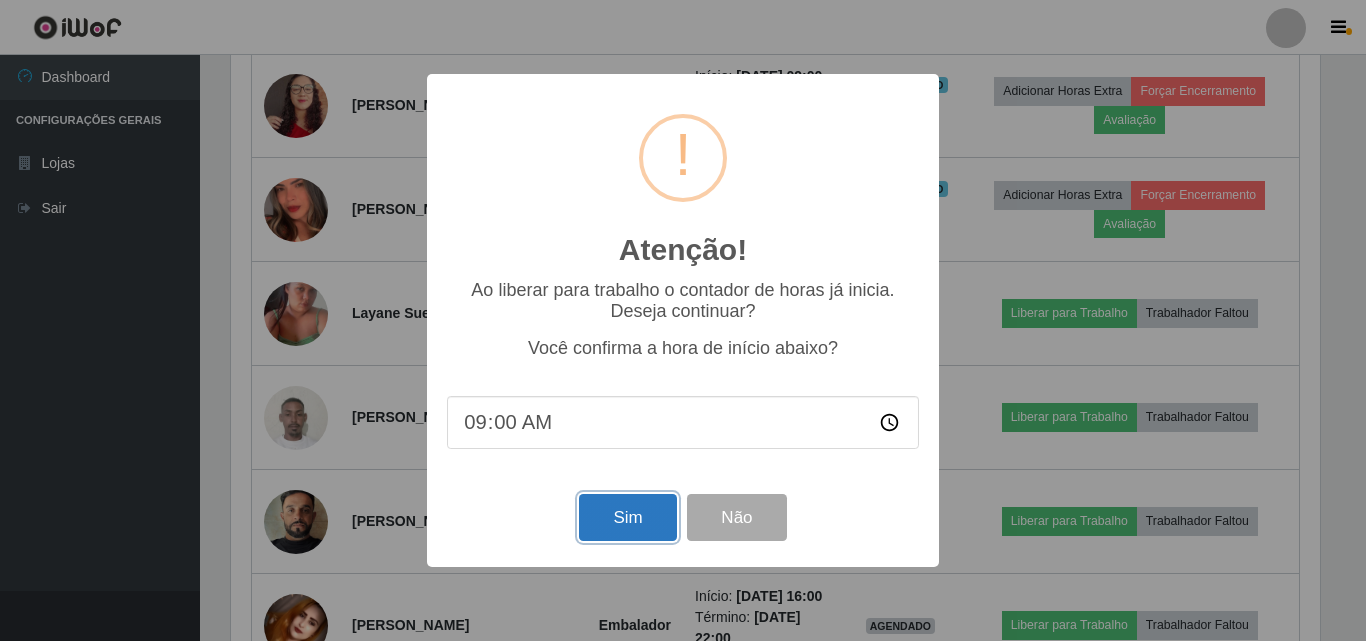 click on "Sim" at bounding box center [627, 517] 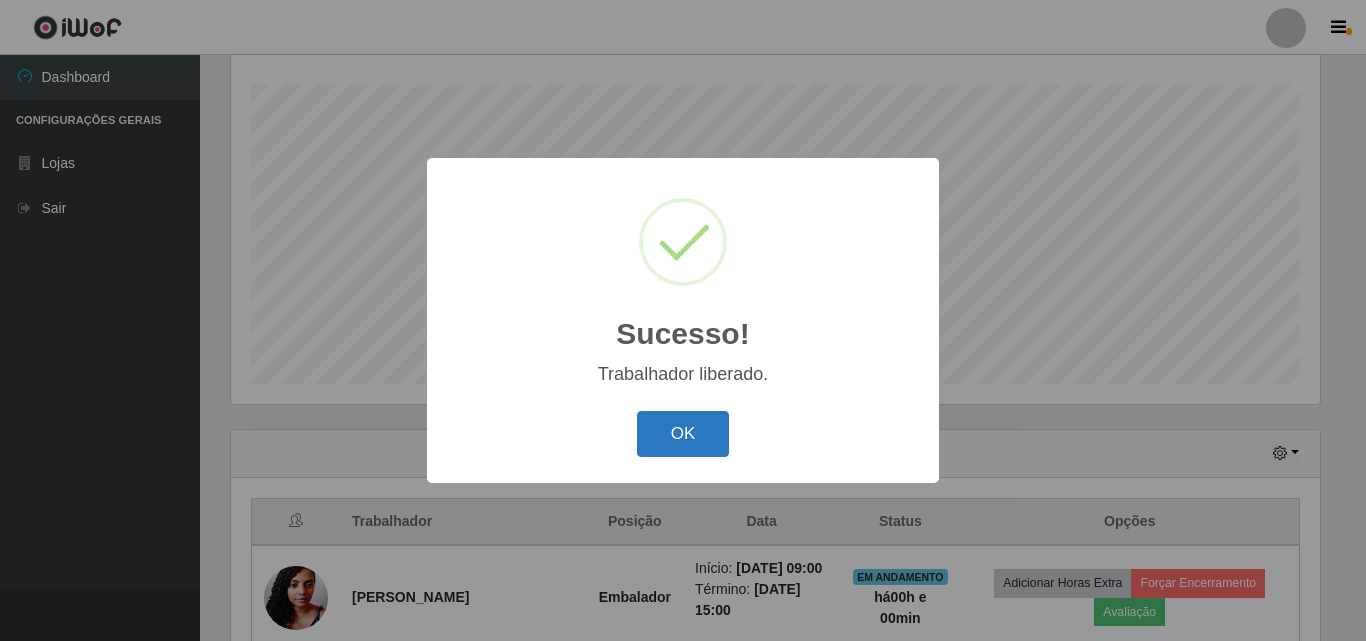 click on "OK" at bounding box center (683, 434) 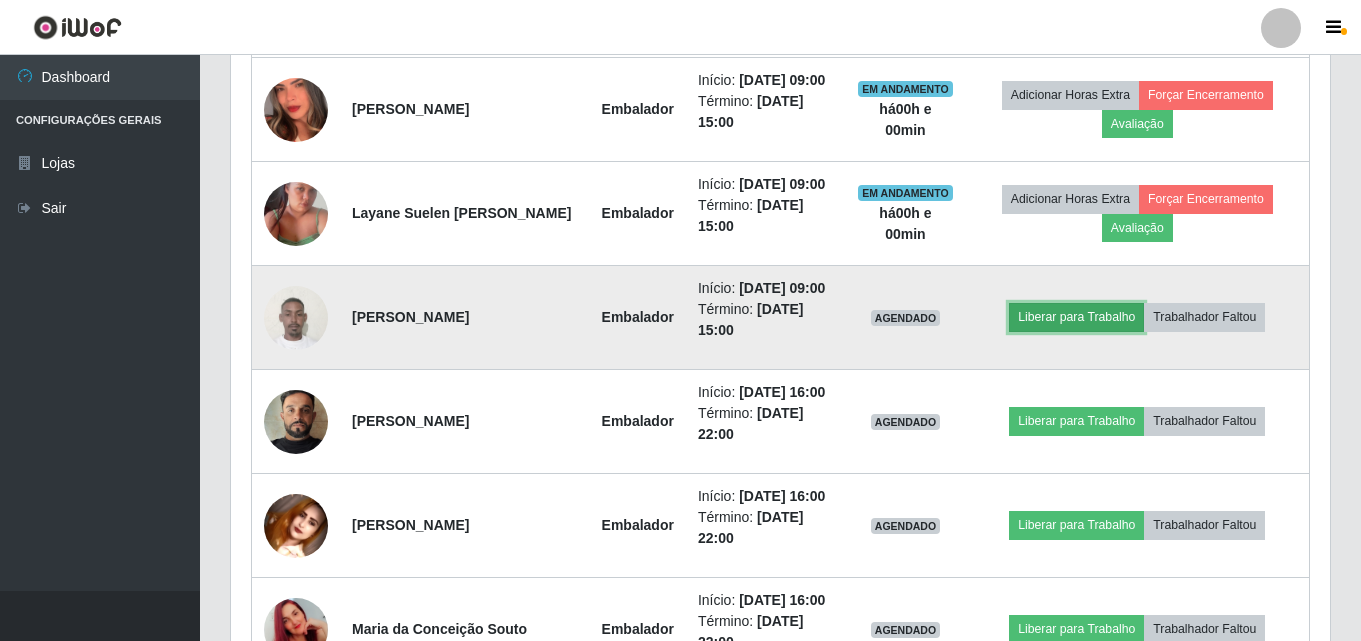 click on "Liberar para Trabalho" at bounding box center [1076, 317] 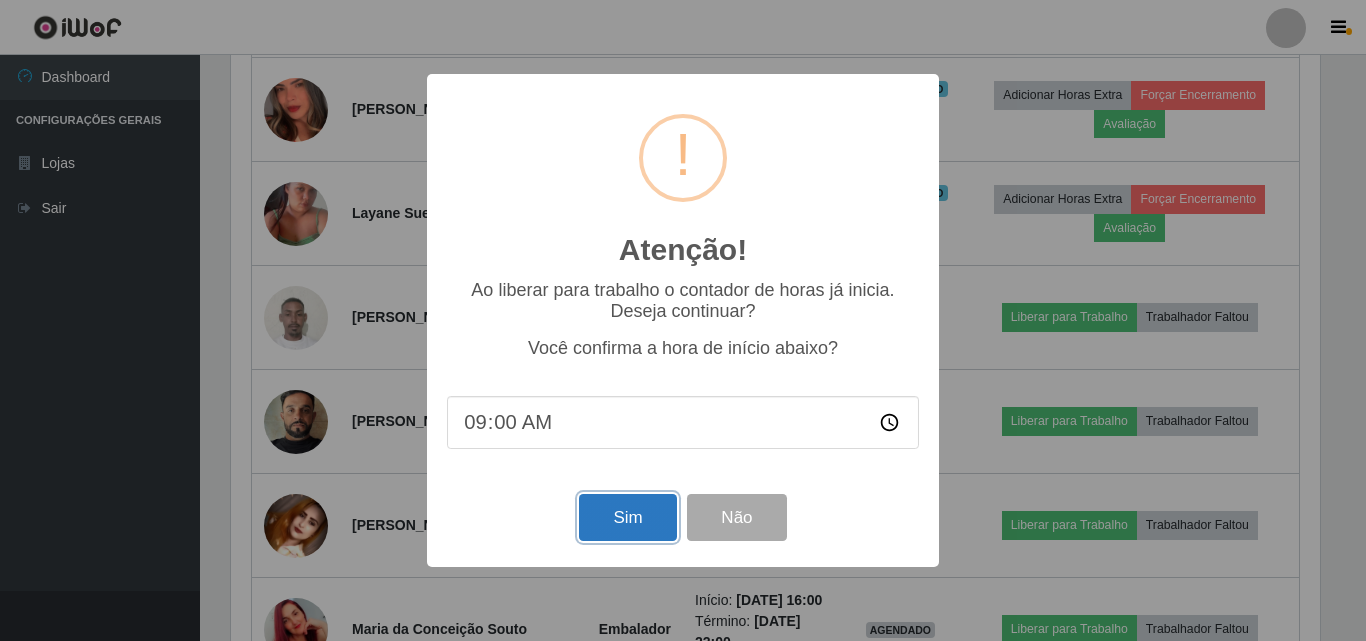 click on "Sim" at bounding box center [627, 517] 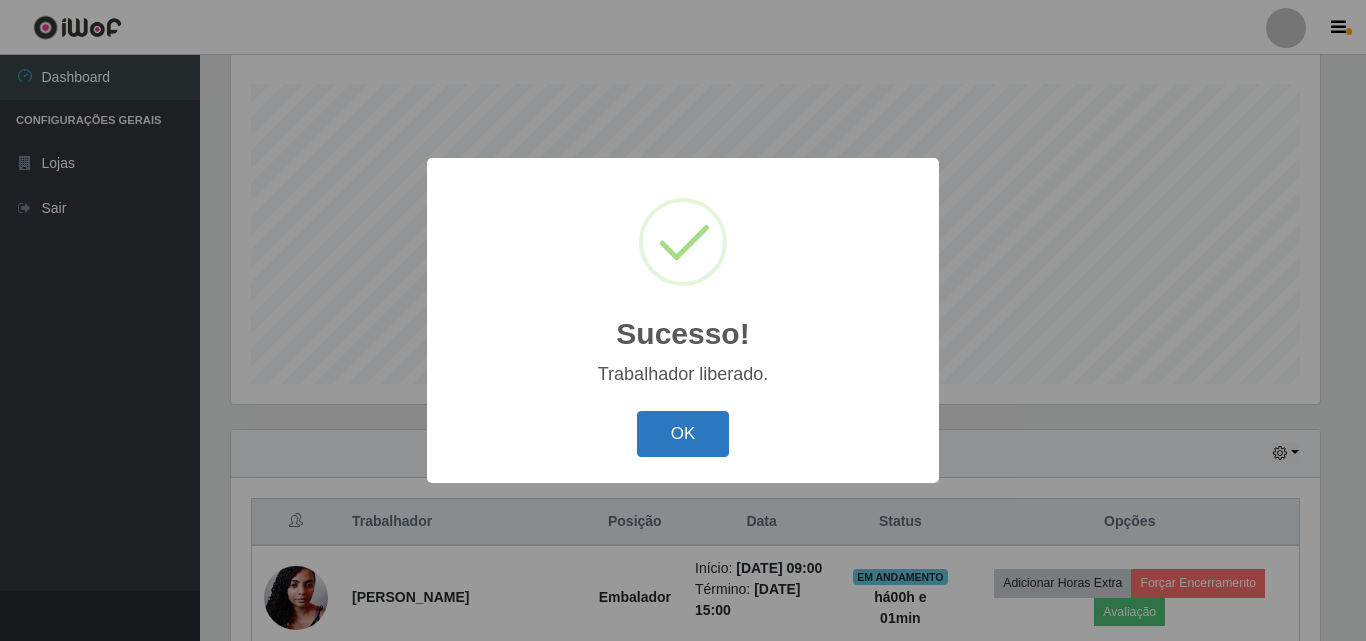 click on "OK" at bounding box center [683, 434] 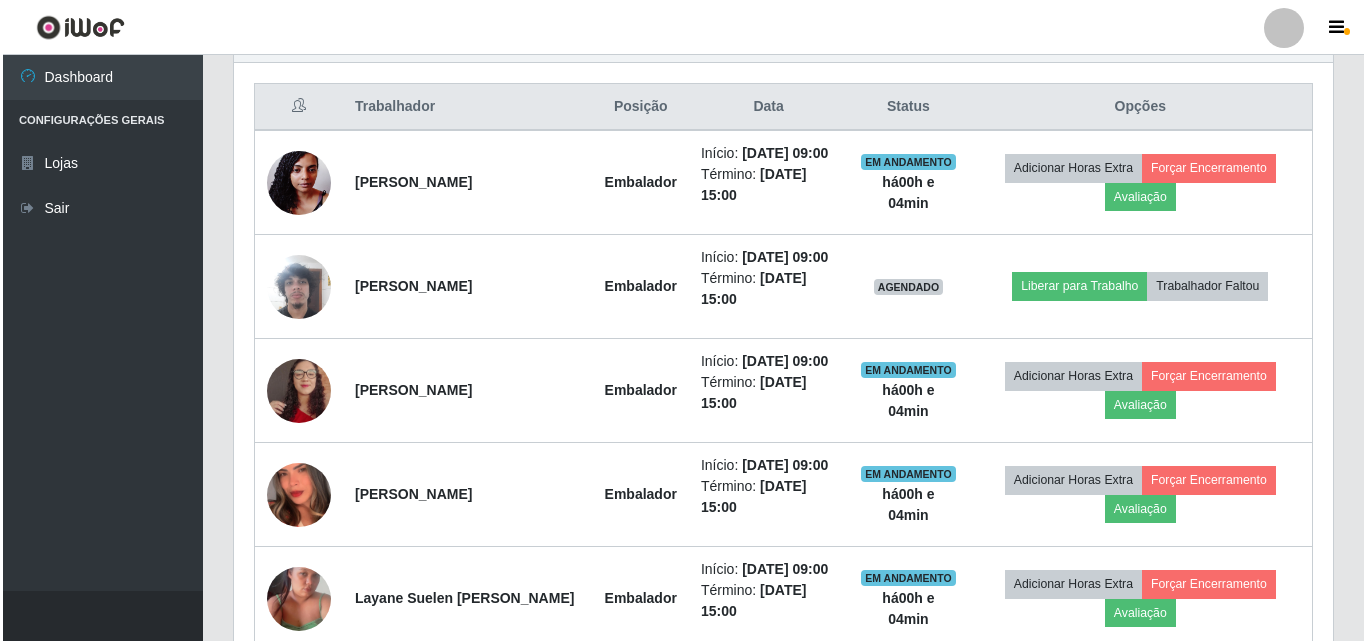 scroll, scrollTop: 700, scrollLeft: 0, axis: vertical 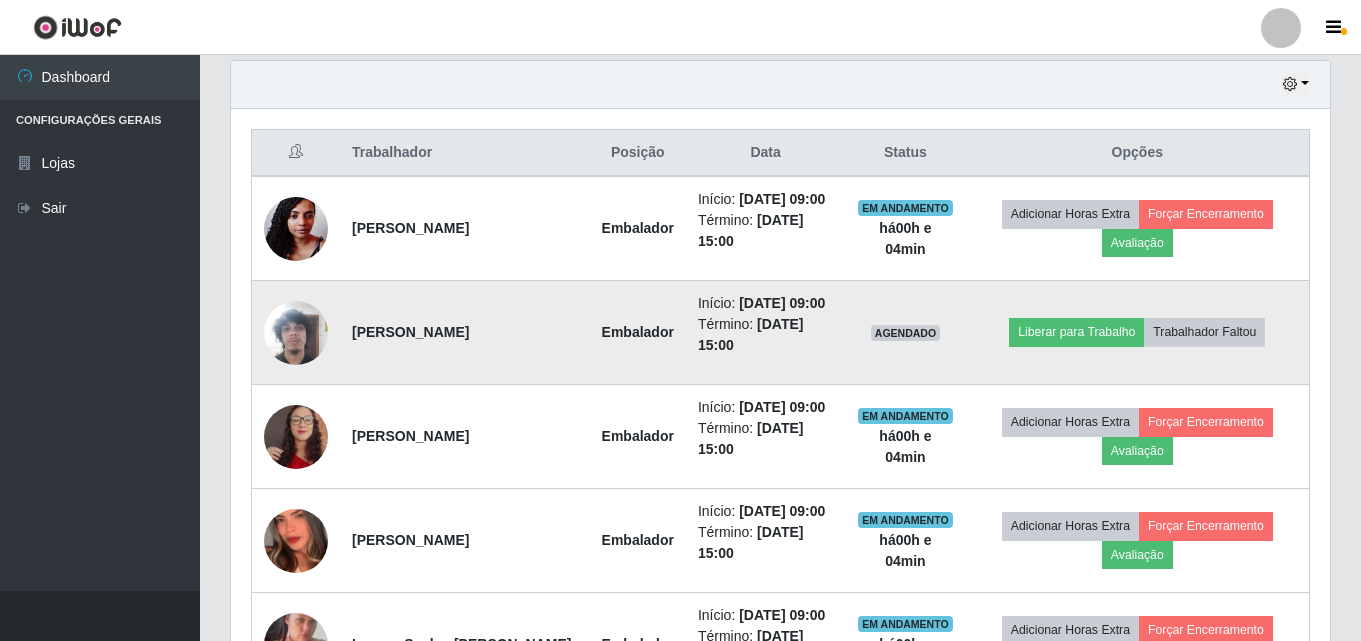 click at bounding box center (296, 333) 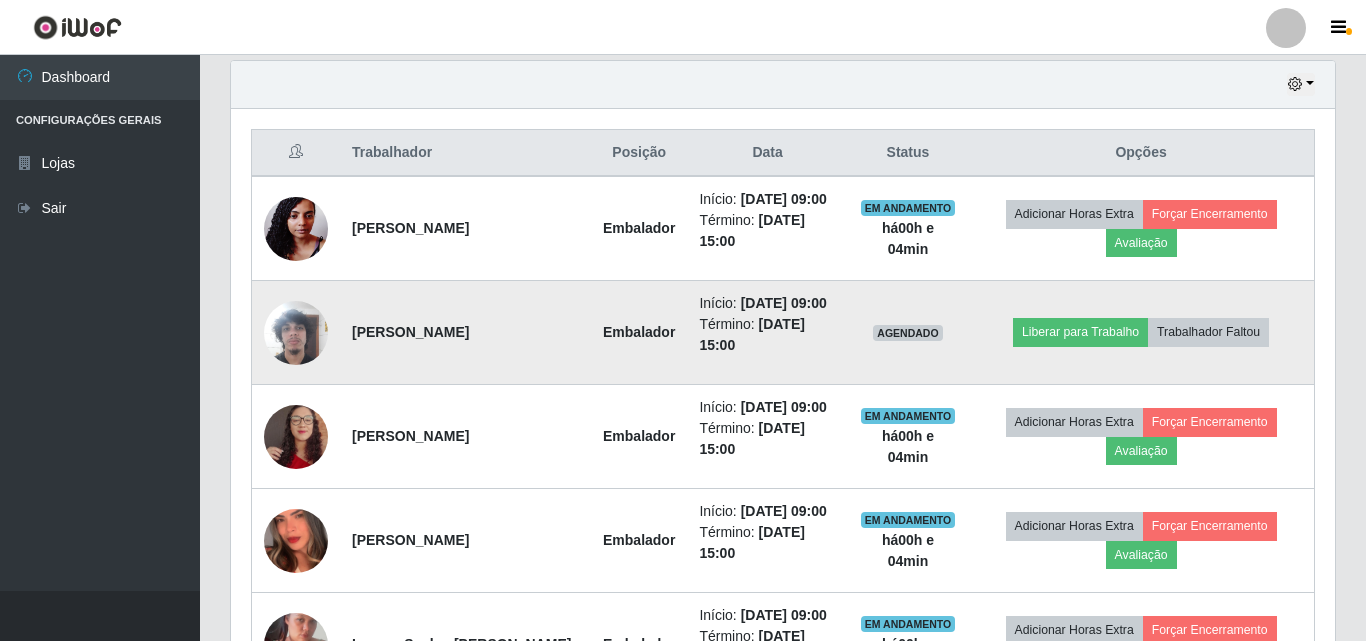 scroll, scrollTop: 999585, scrollLeft: 998911, axis: both 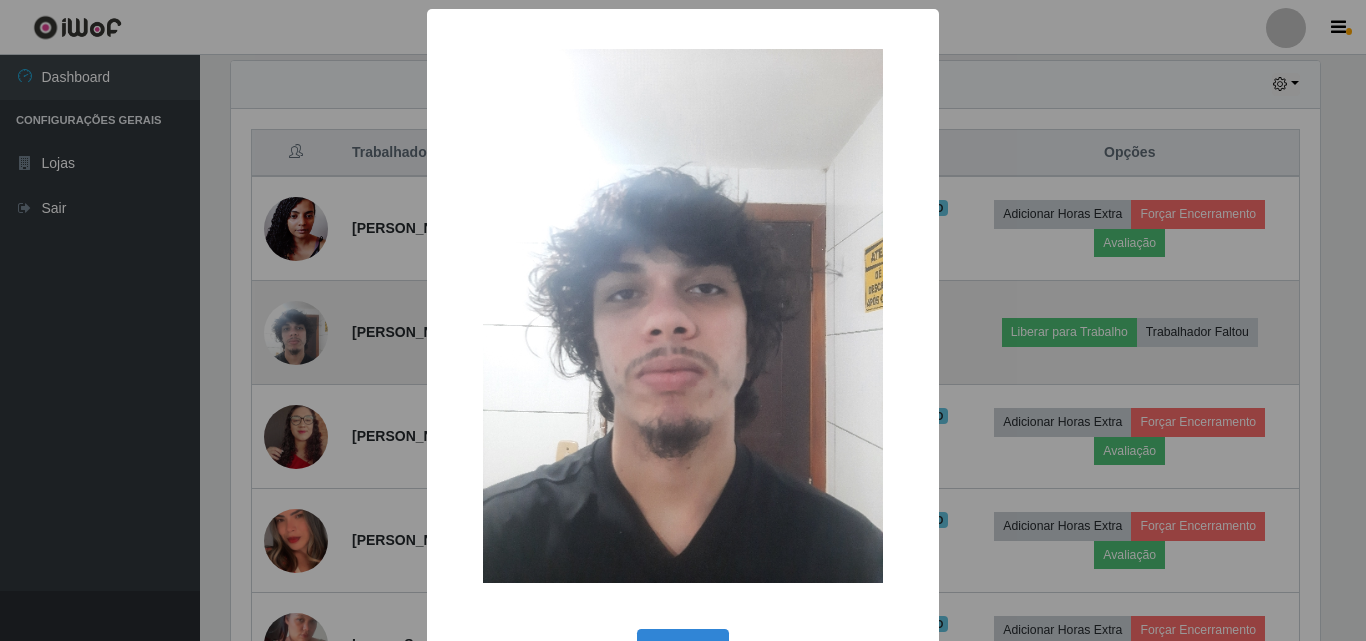 click on "× OK Cancel" at bounding box center [683, 320] 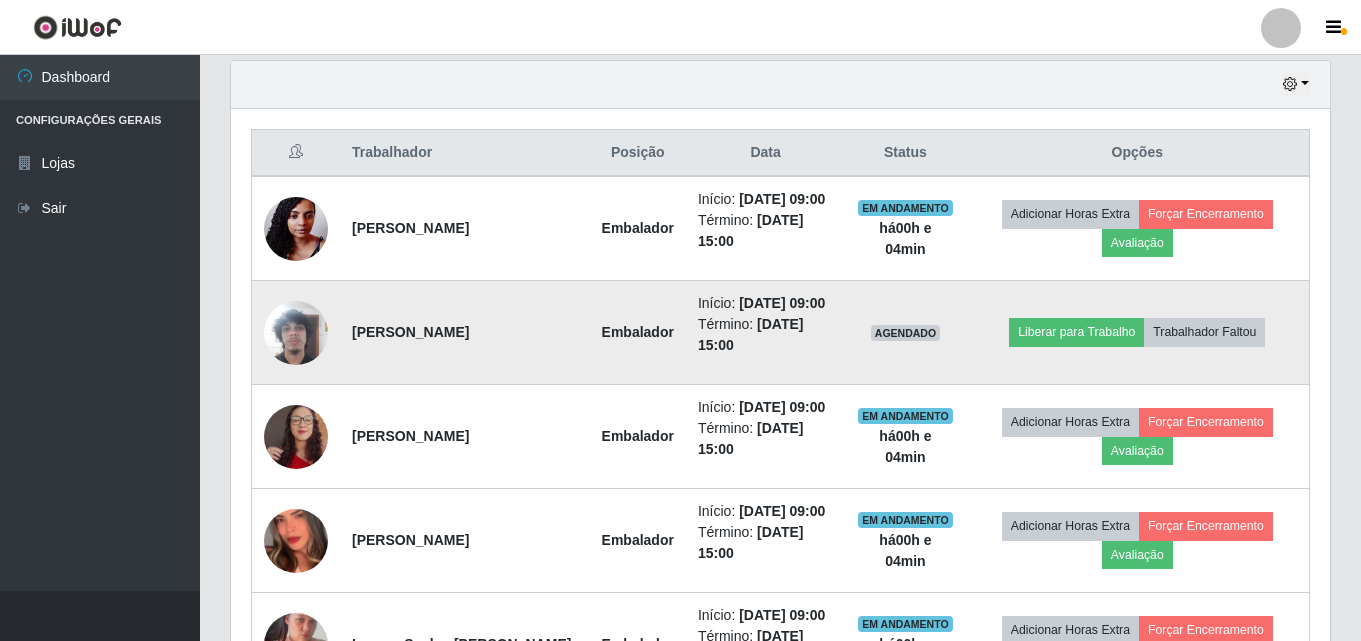 scroll, scrollTop: 999585, scrollLeft: 998901, axis: both 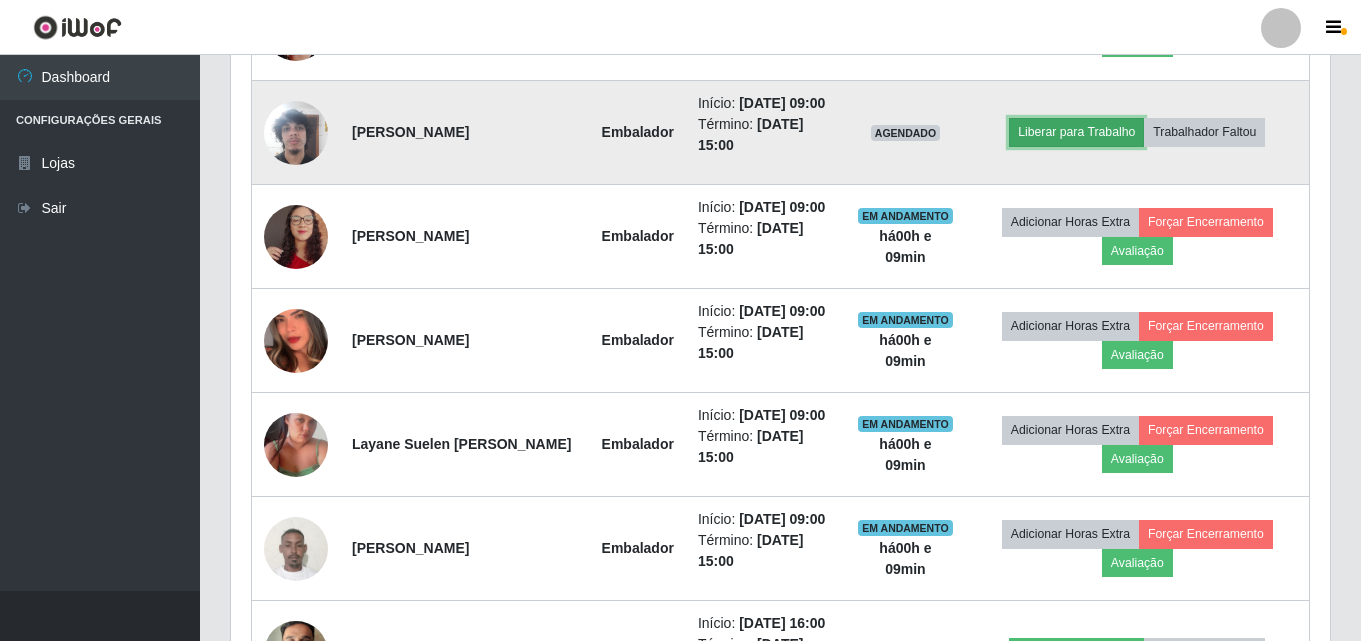 click on "Liberar para Trabalho" at bounding box center [1076, 132] 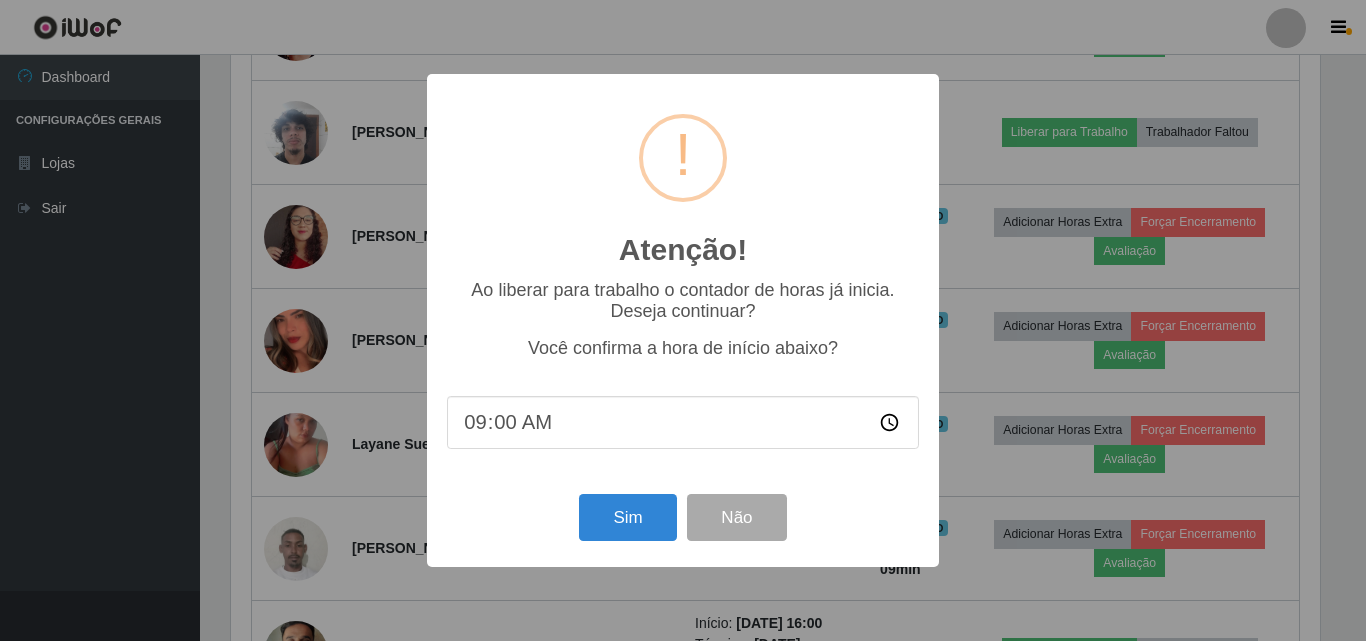 scroll, scrollTop: 999585, scrollLeft: 998911, axis: both 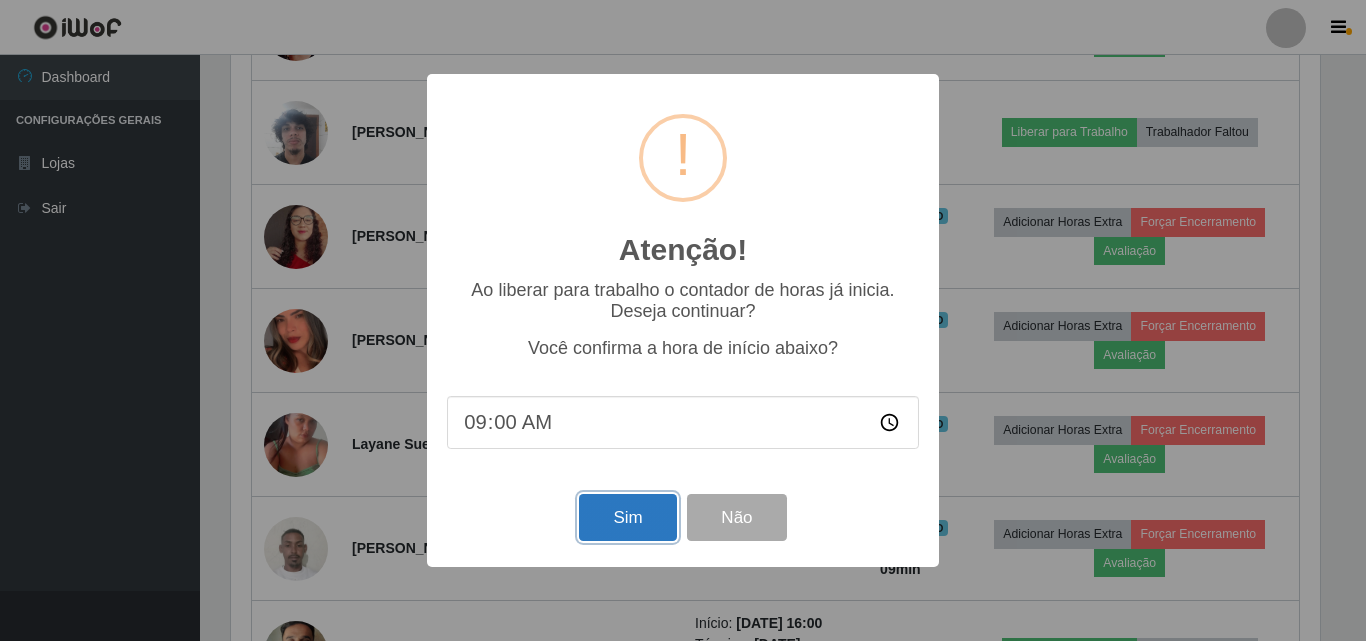 click on "Sim" at bounding box center (627, 517) 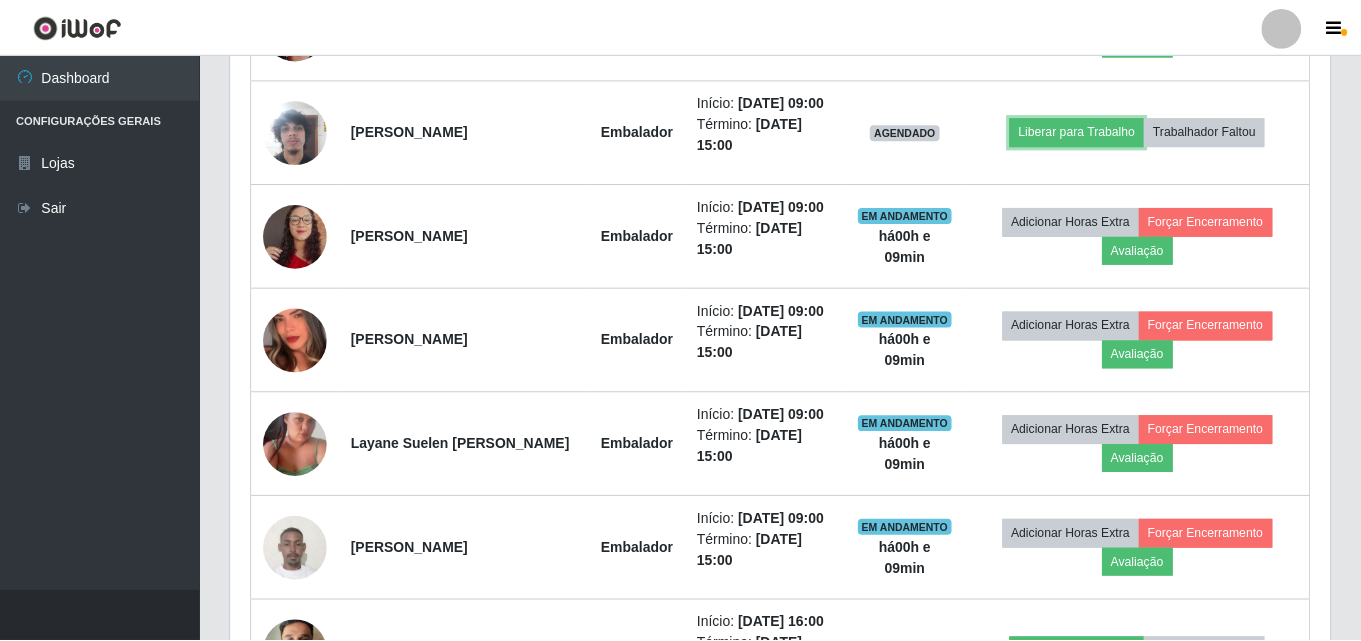 scroll, scrollTop: 999585, scrollLeft: 998901, axis: both 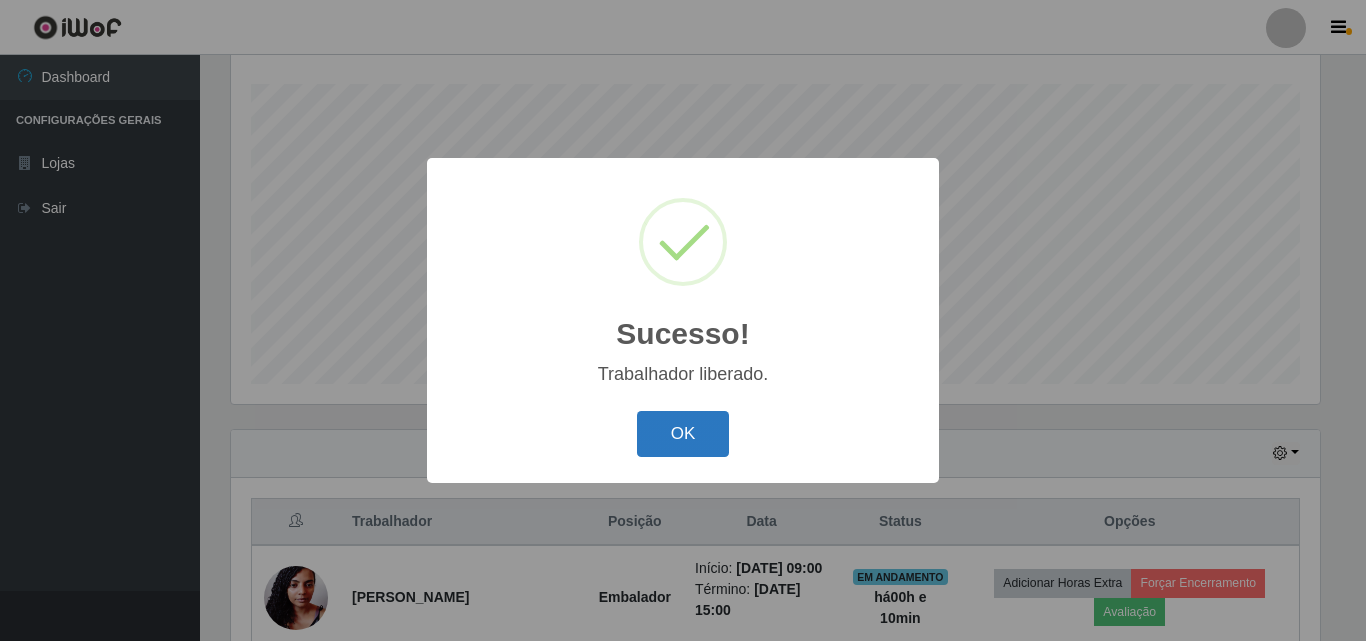 click on "OK" at bounding box center (683, 434) 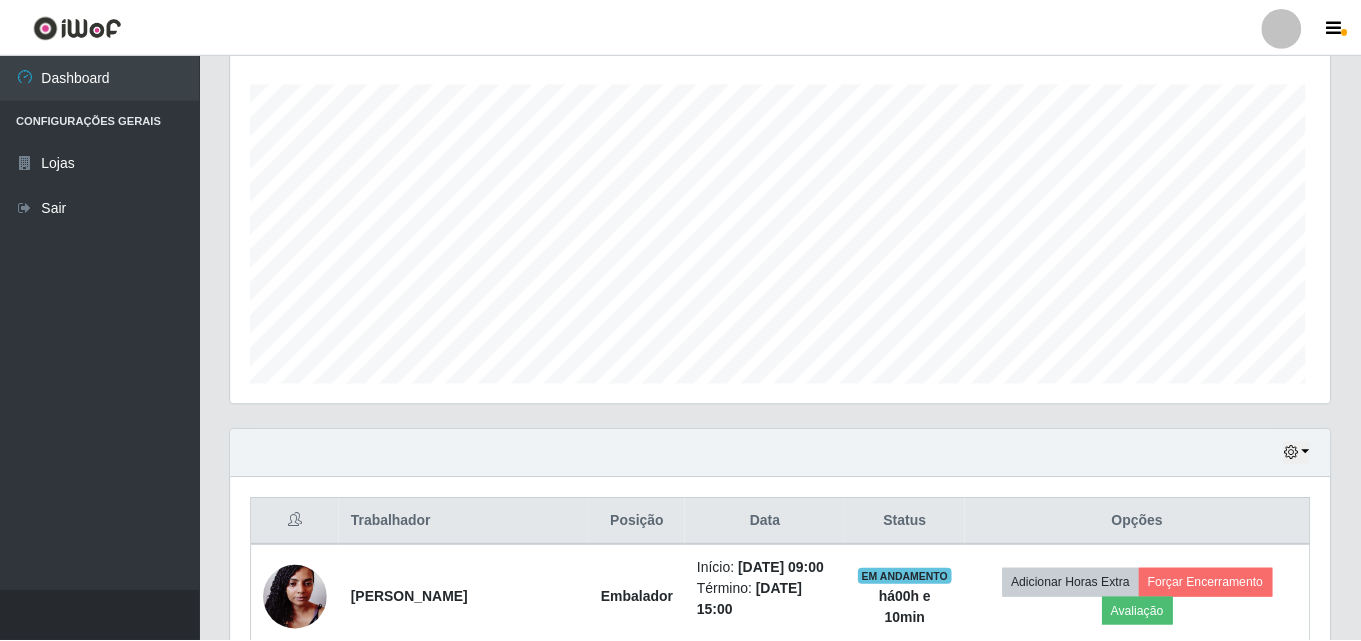 scroll, scrollTop: 999585, scrollLeft: 998901, axis: both 